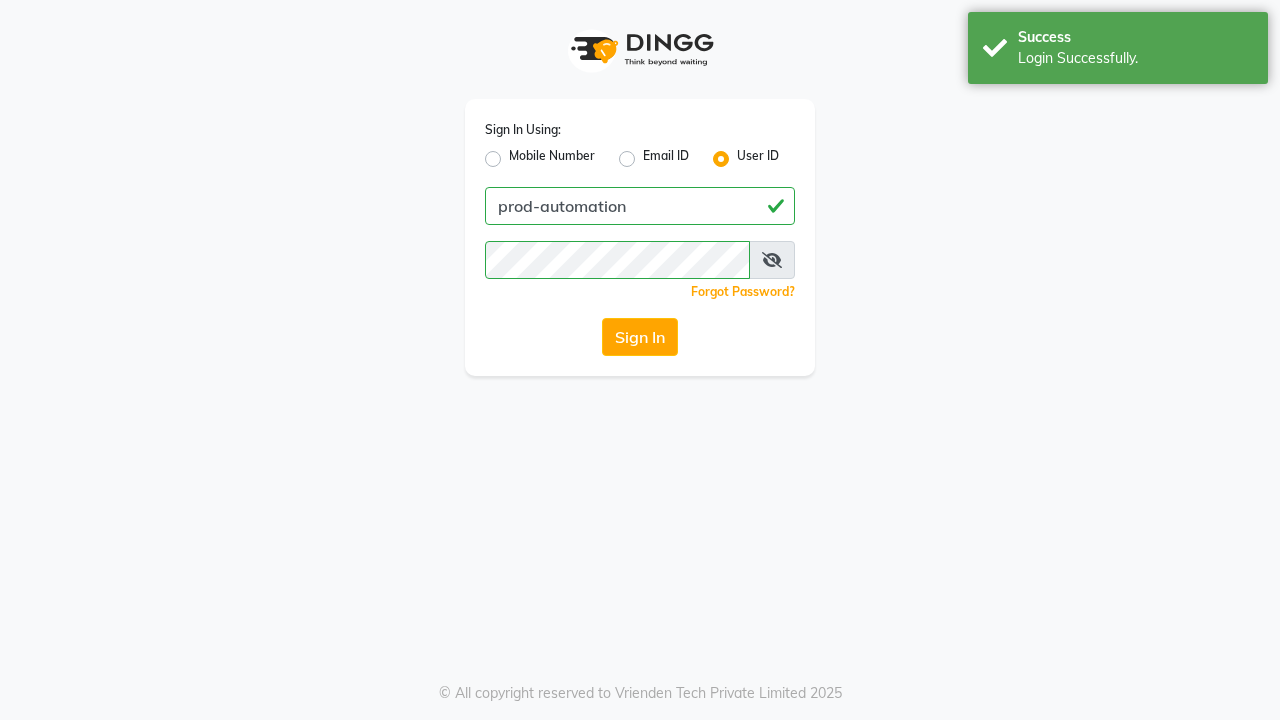 scroll, scrollTop: 0, scrollLeft: 0, axis: both 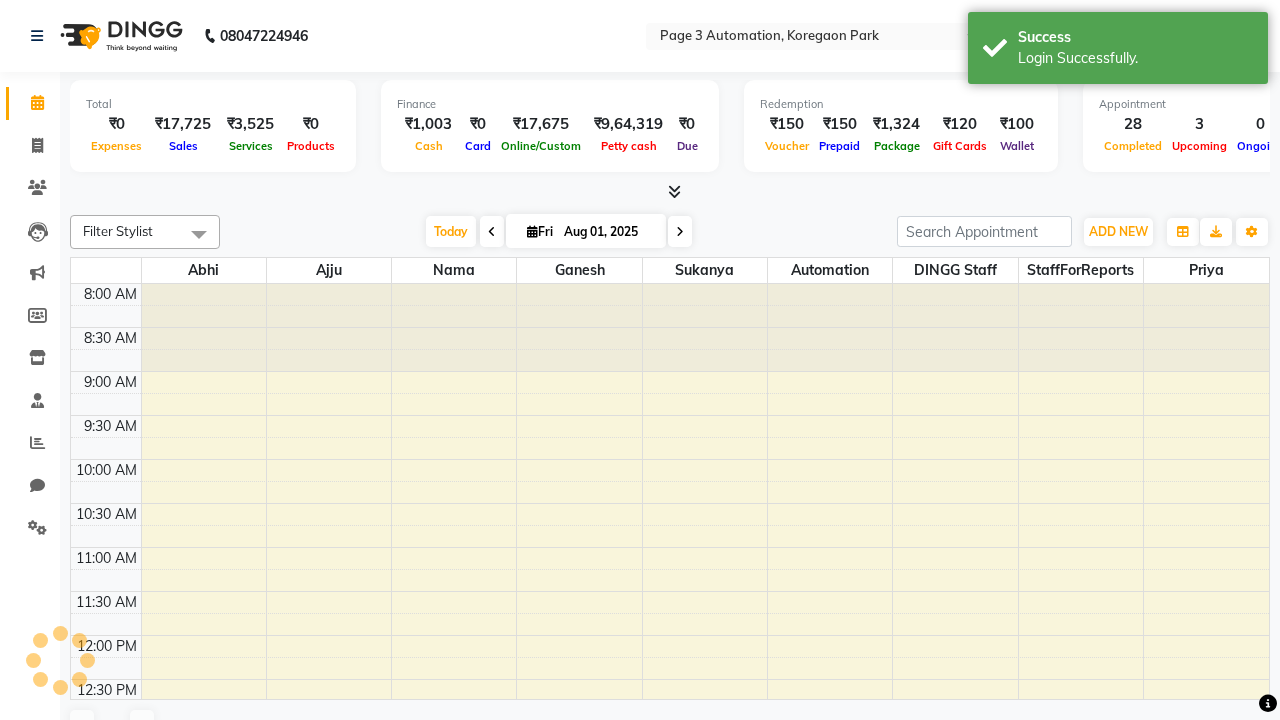 select on "en" 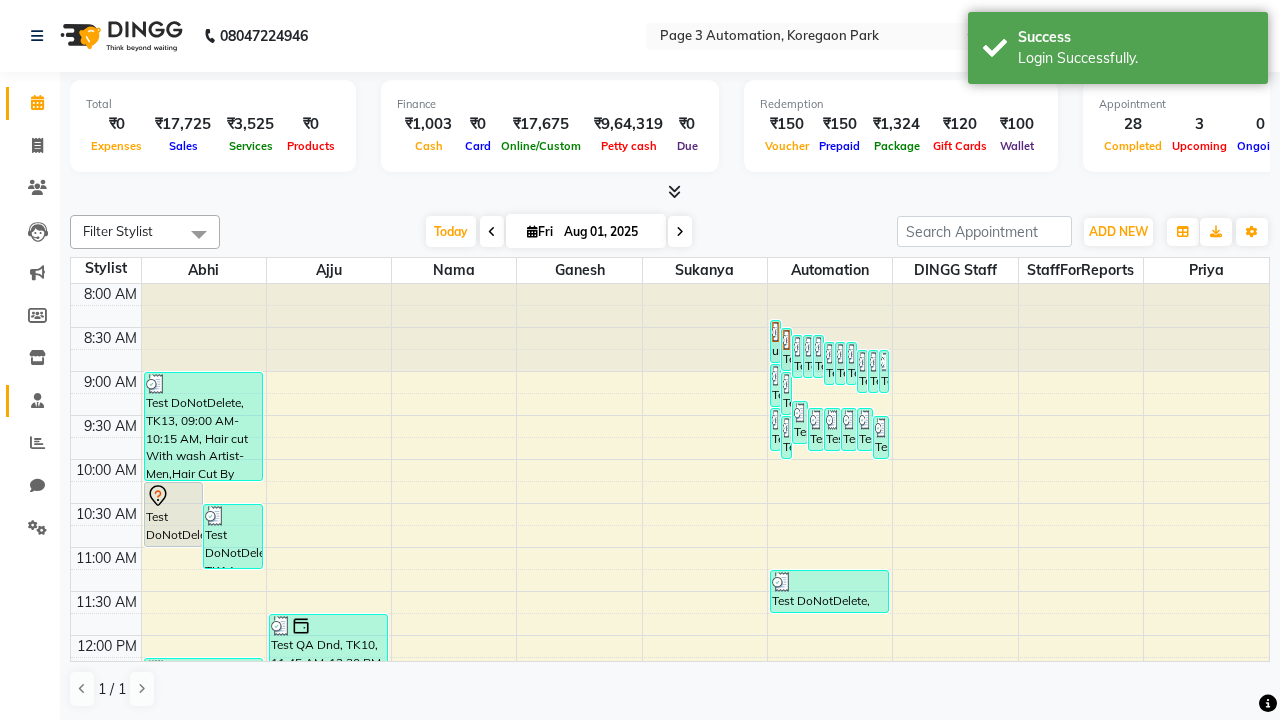 click 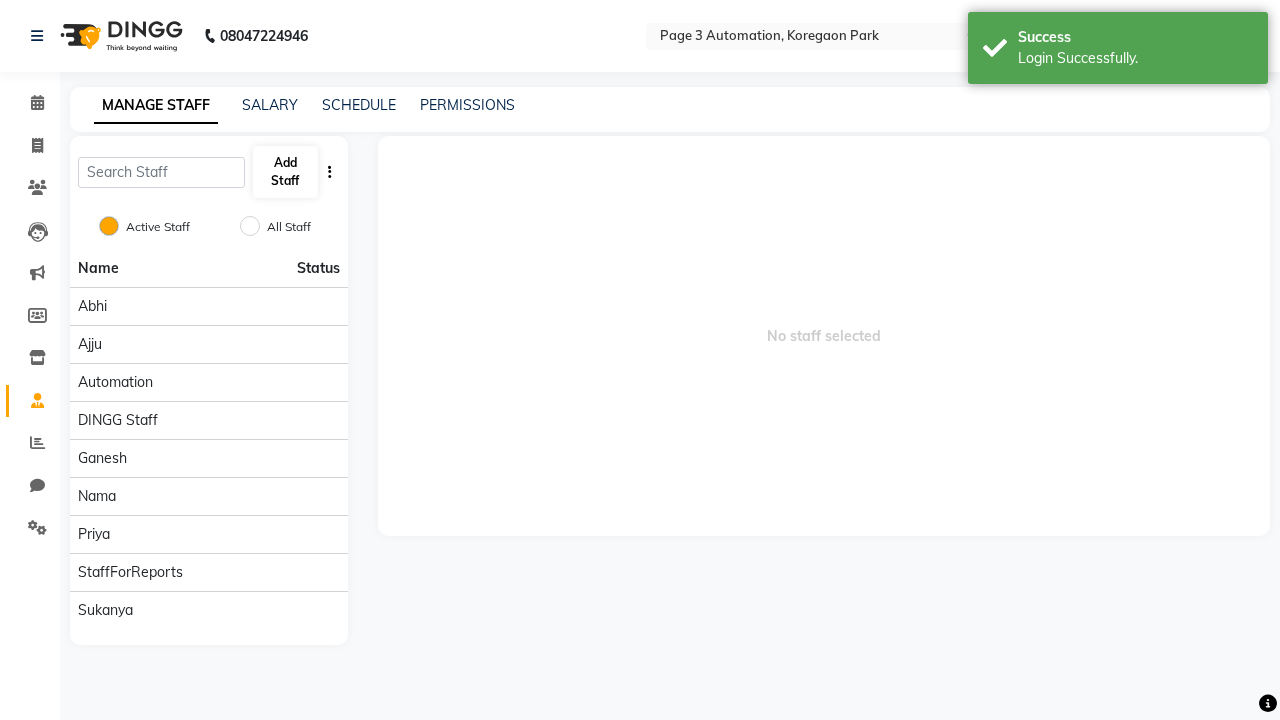 click 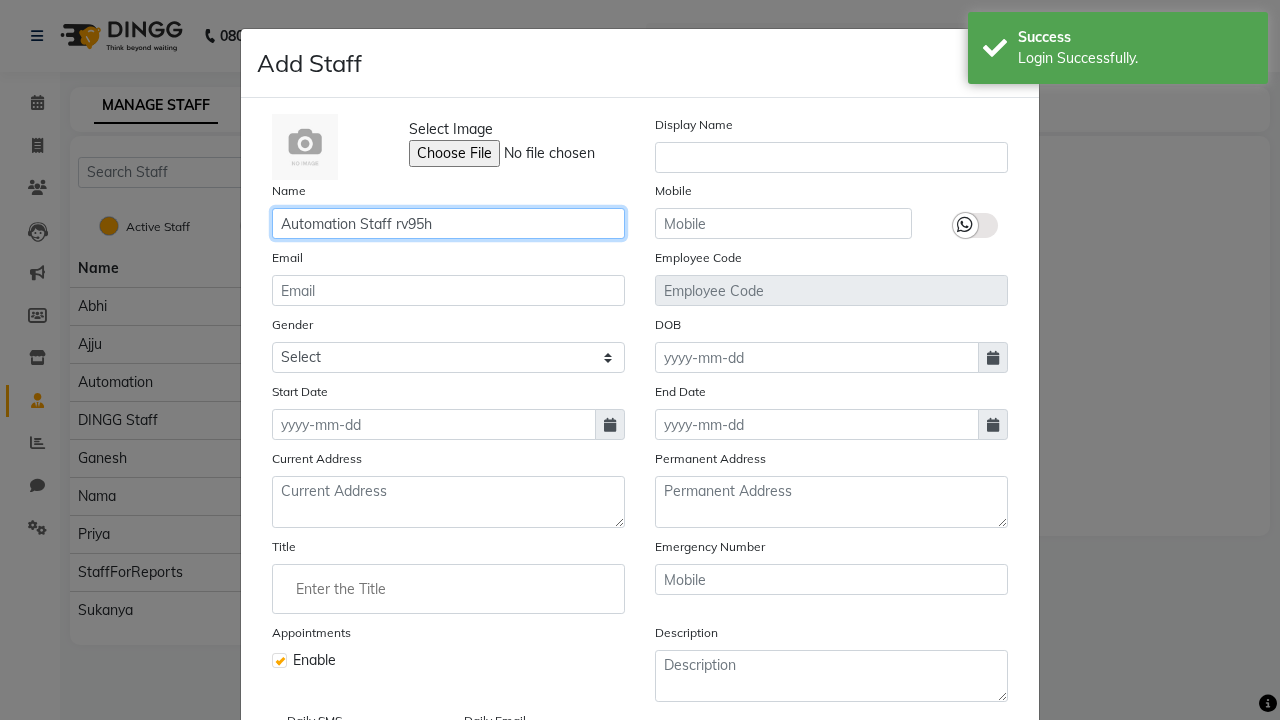 type on "Automation Staff rv95h" 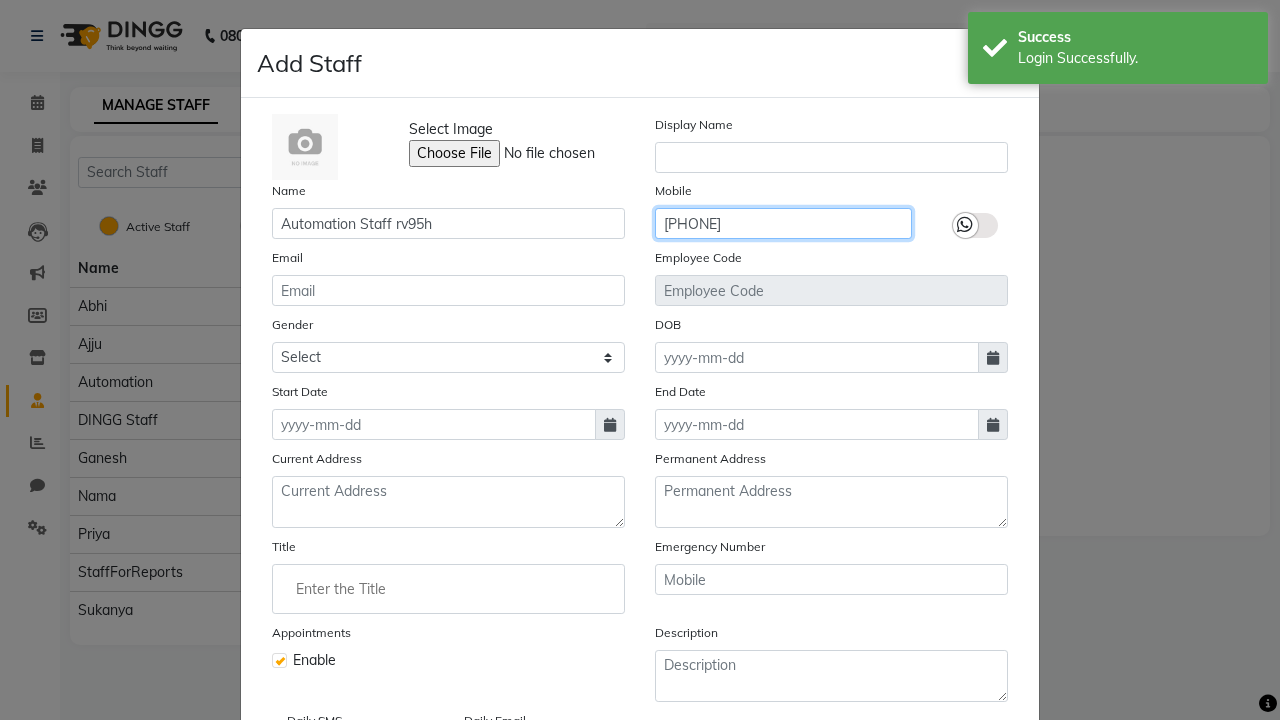 type on "[PHONE]" 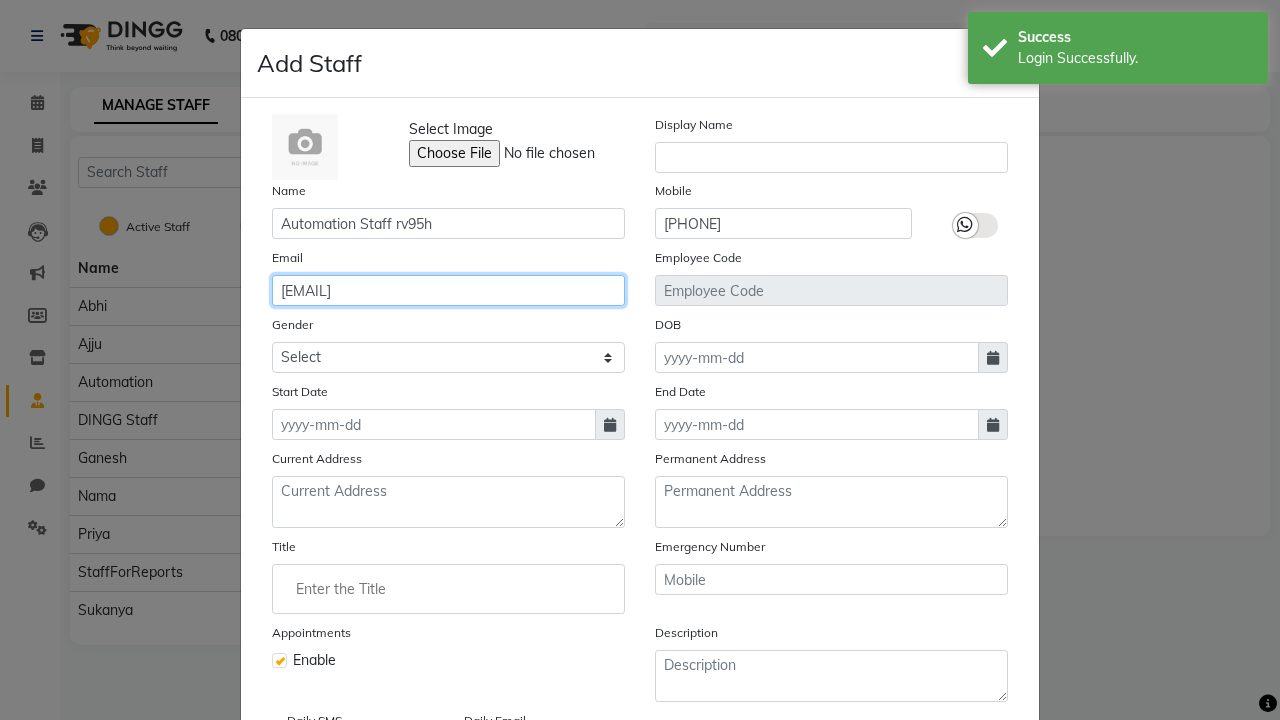 type on "[EMAIL]" 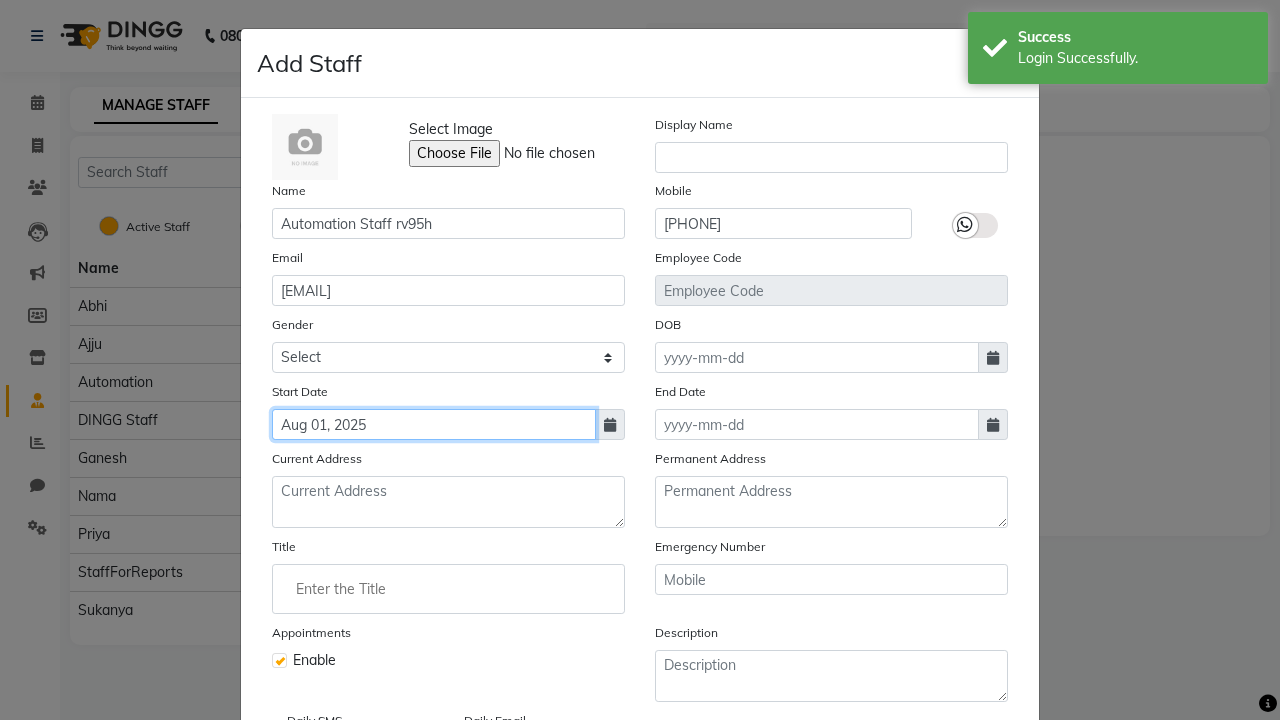 type on "Aug 01, 2025" 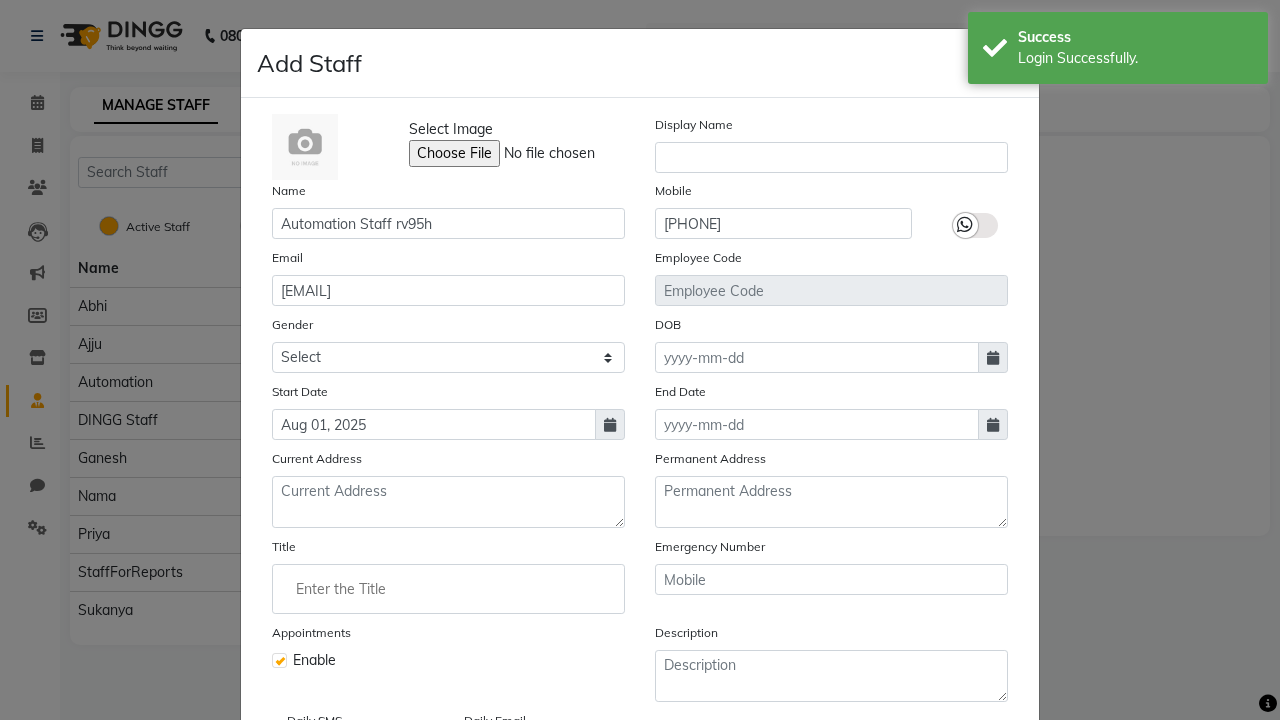 click on "Save" at bounding box center (988, 814) 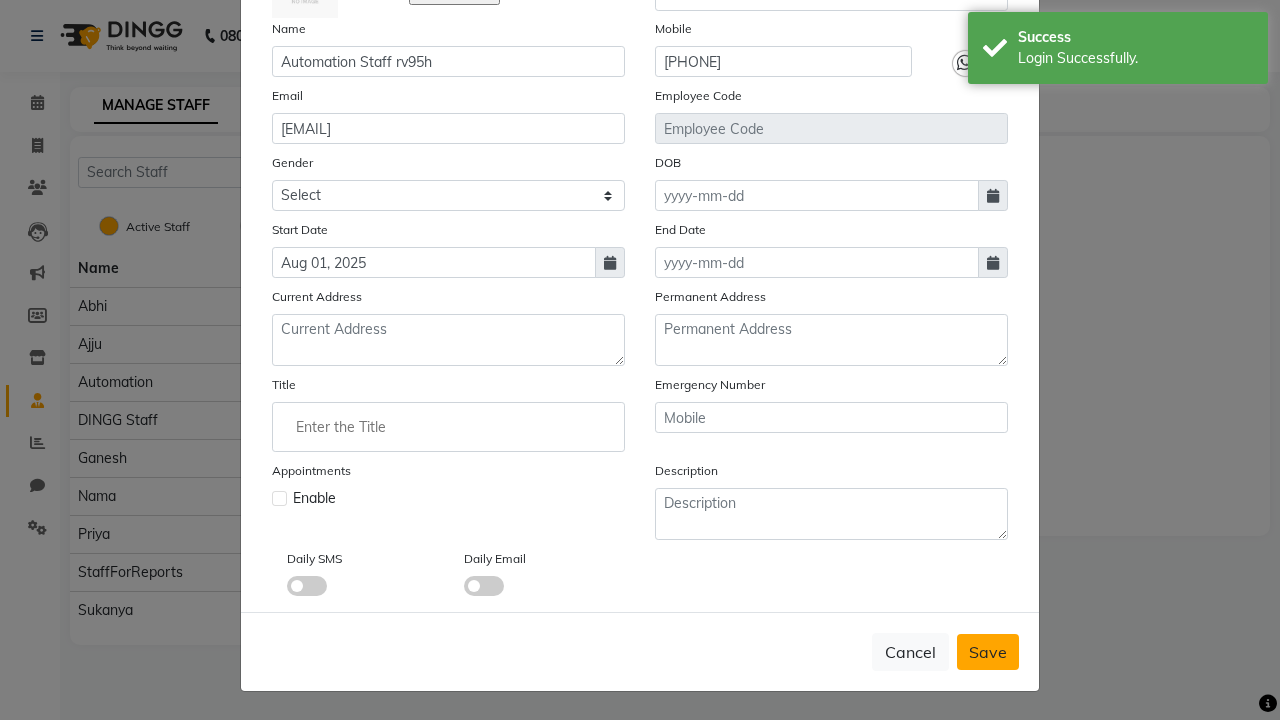 type 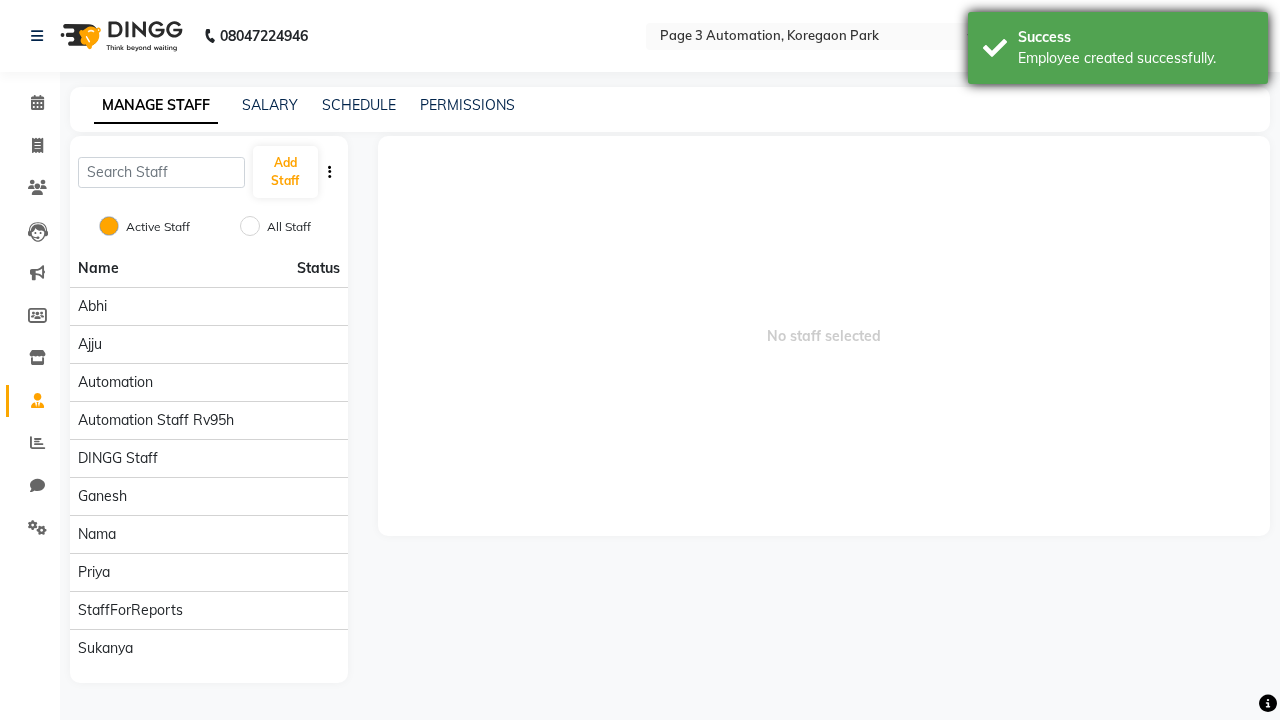 click on "Employee created successfully." at bounding box center [1135, 58] 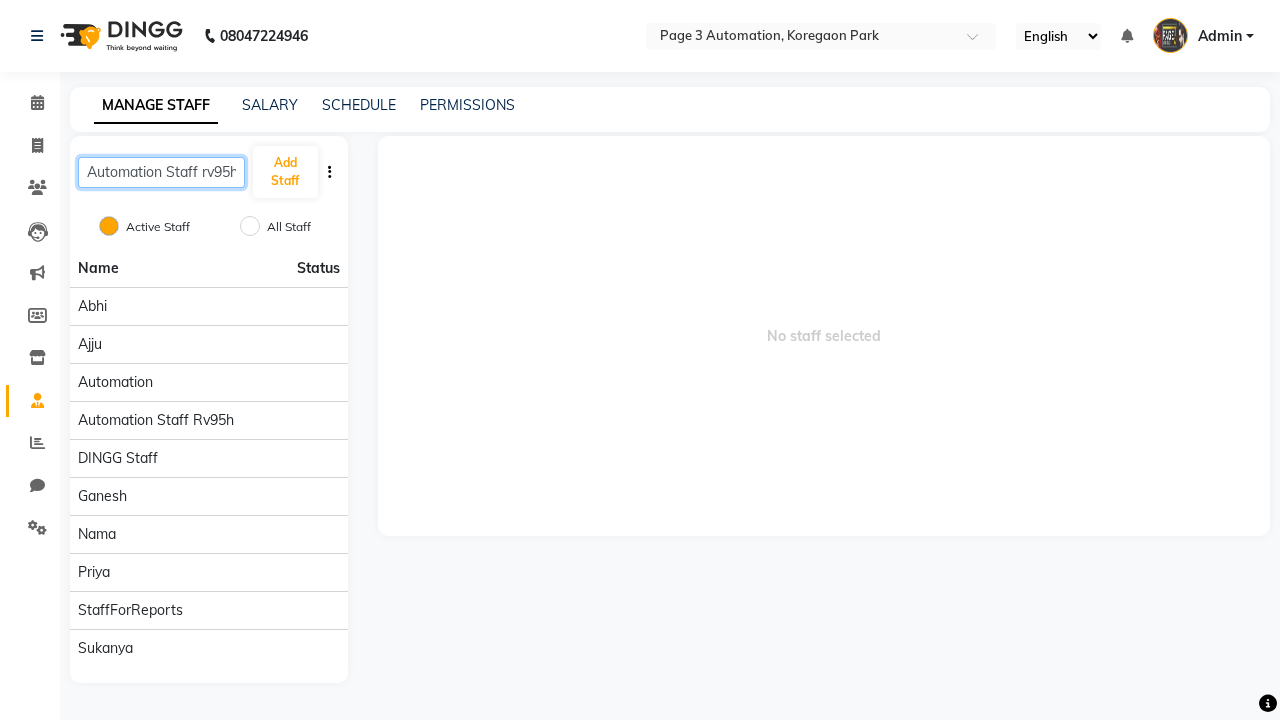 scroll, scrollTop: 0, scrollLeft: 2, axis: horizontal 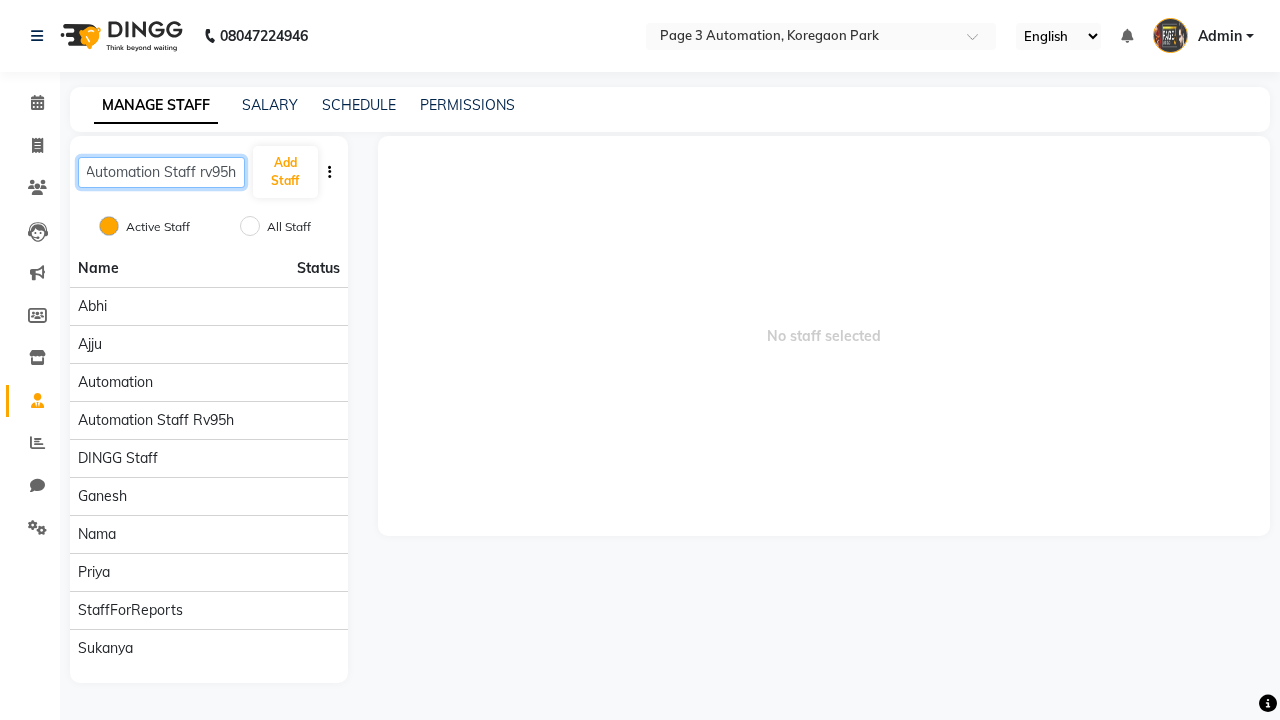 type on "Automation Staff rv95h" 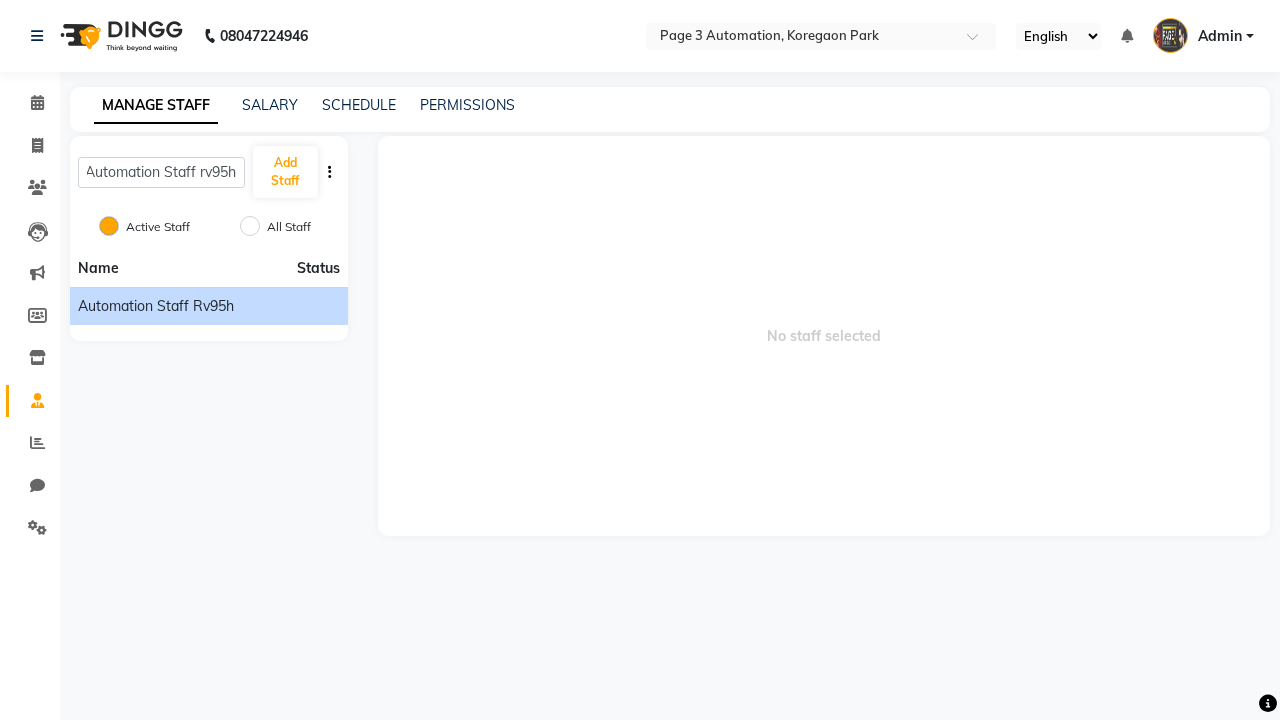 click on "Automation Staff rv95h" 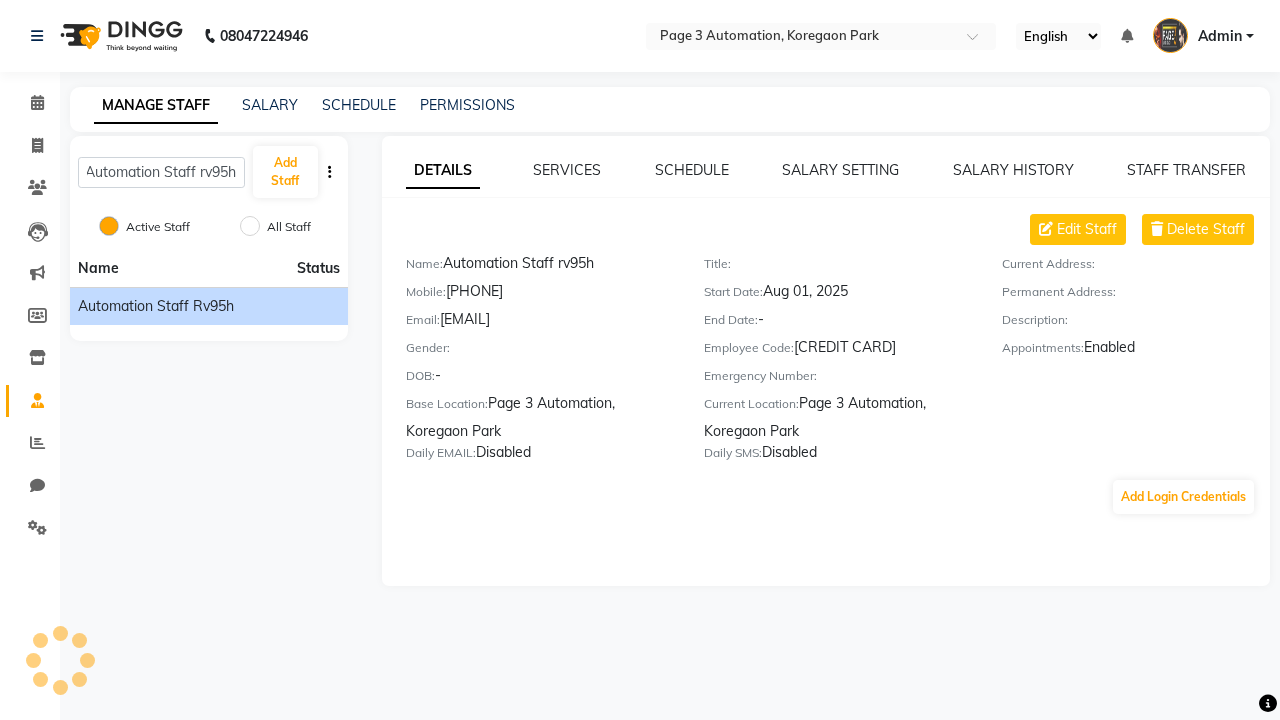scroll, scrollTop: 0, scrollLeft: 0, axis: both 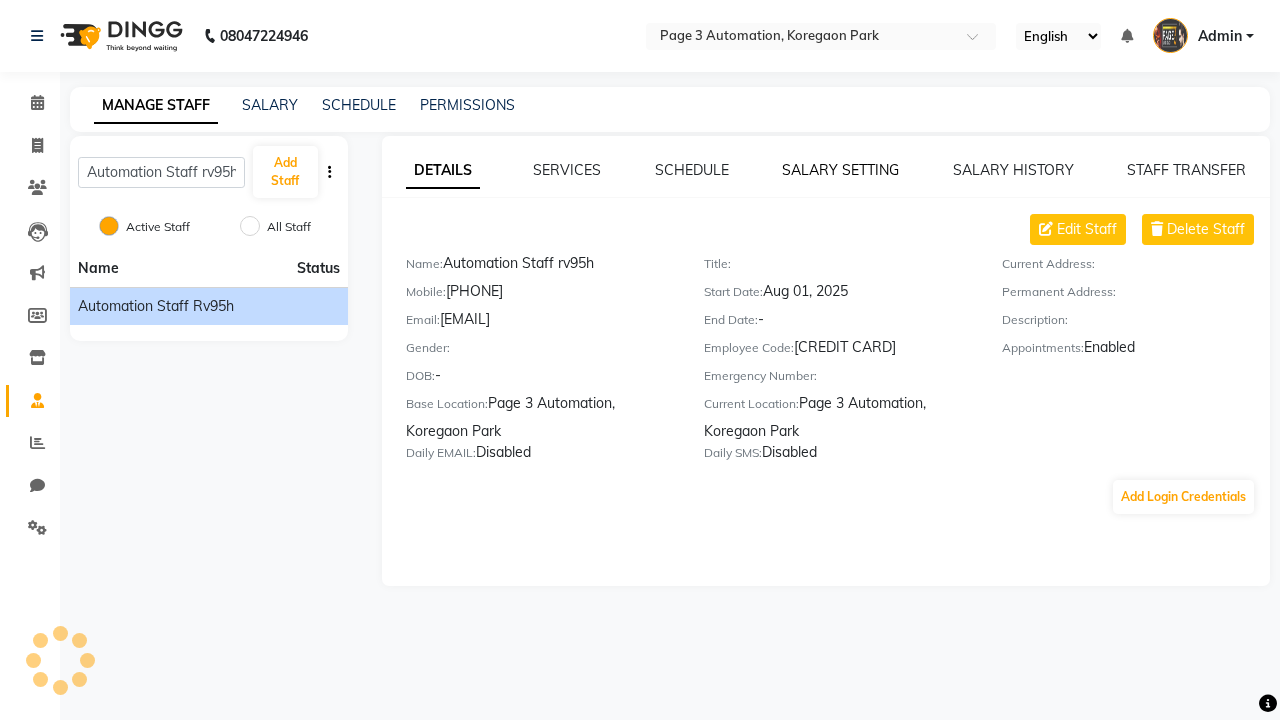 click on "SALARY SETTING" 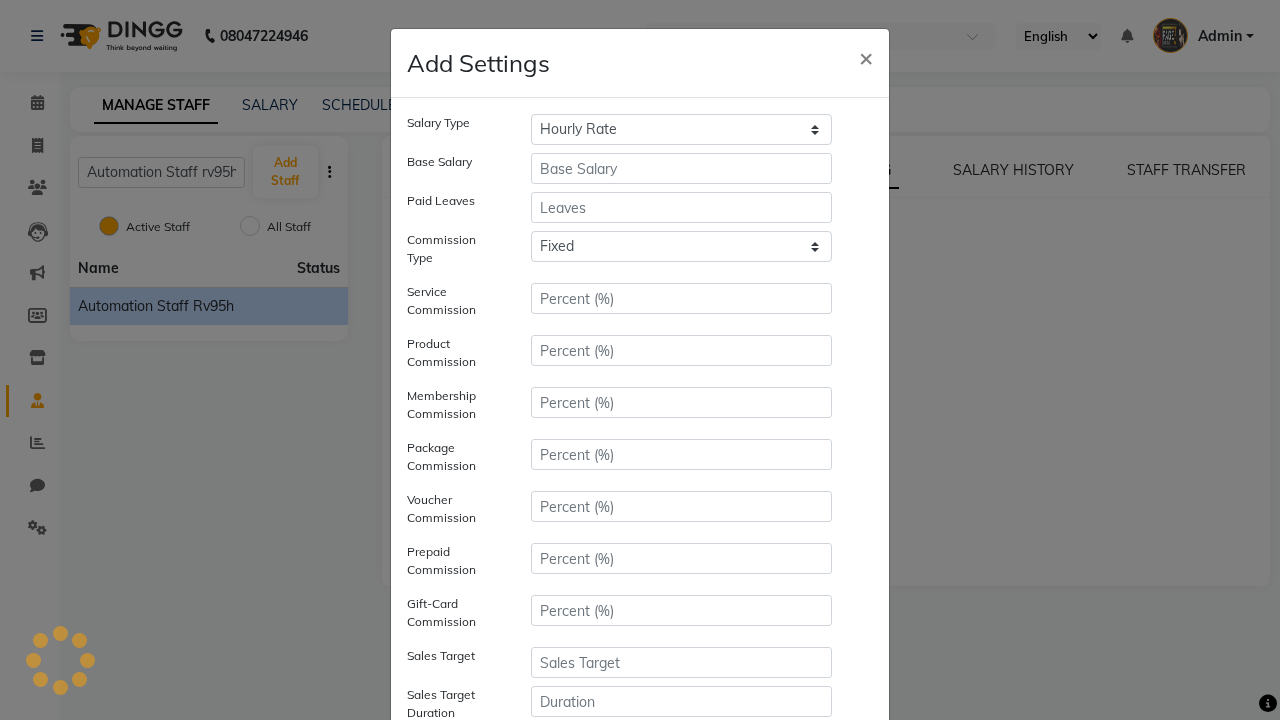 select on "monthly" 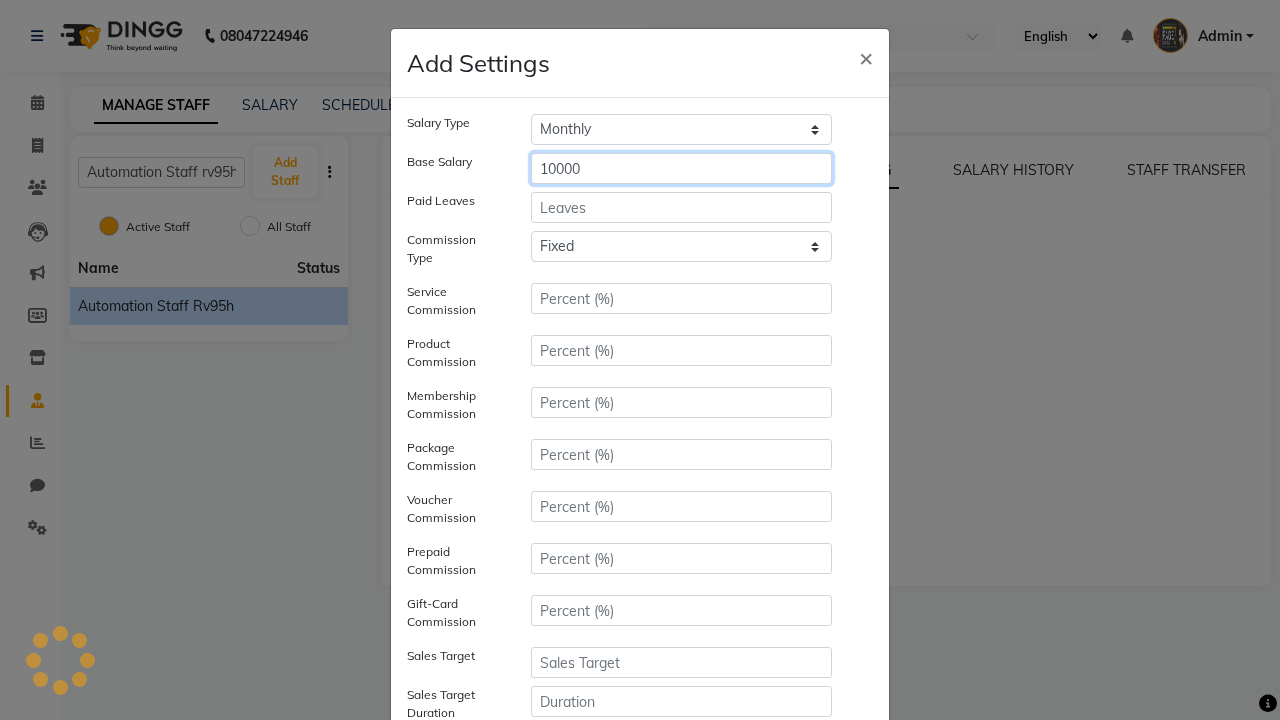 type on "10000" 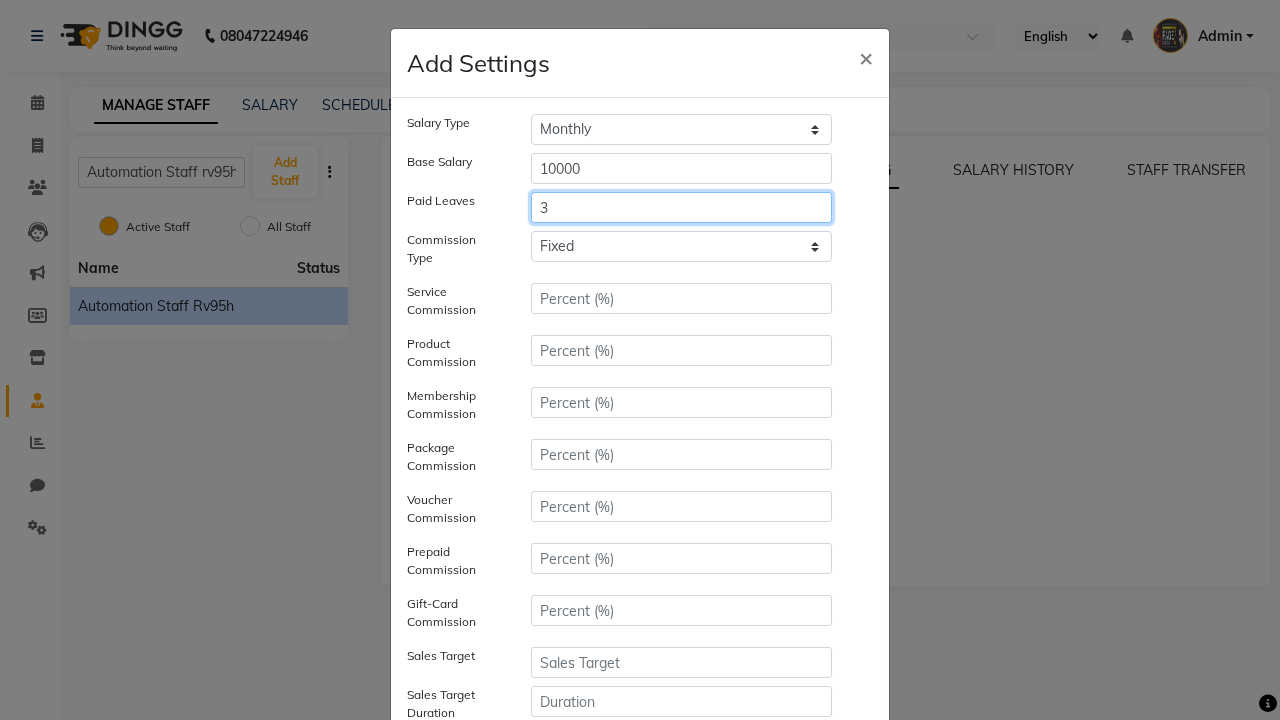 type on "3" 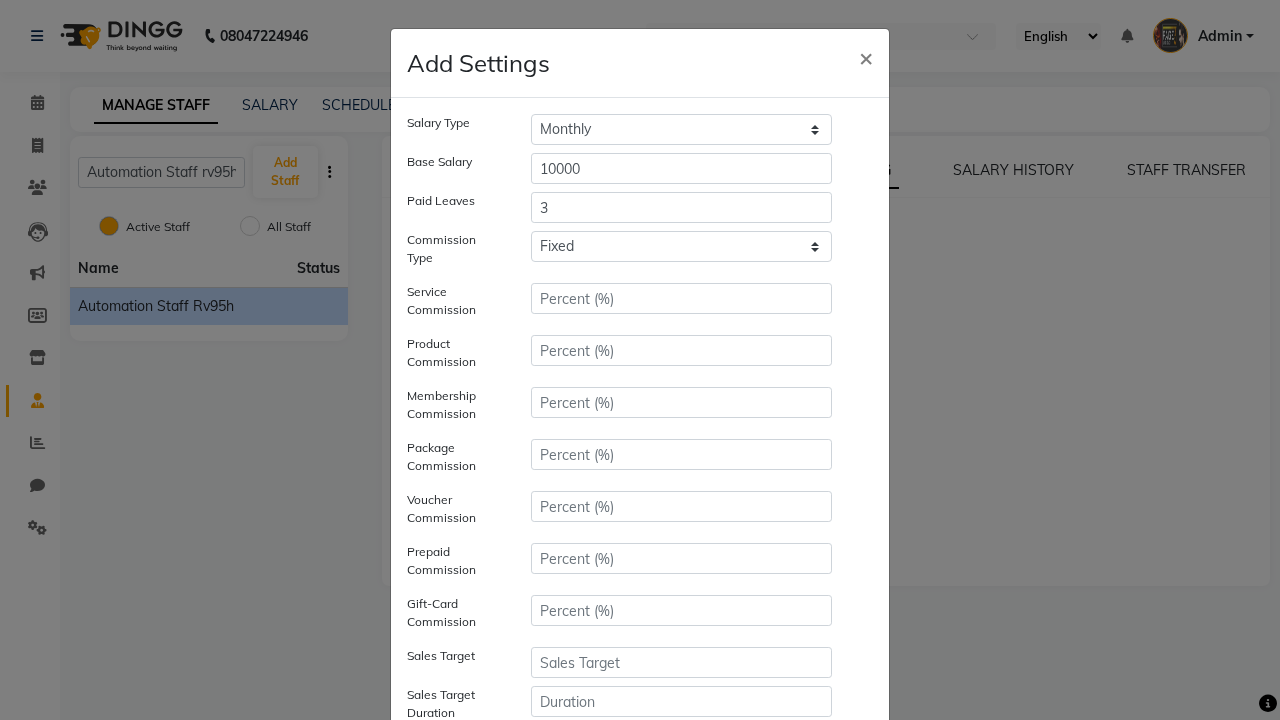 click on "Save" 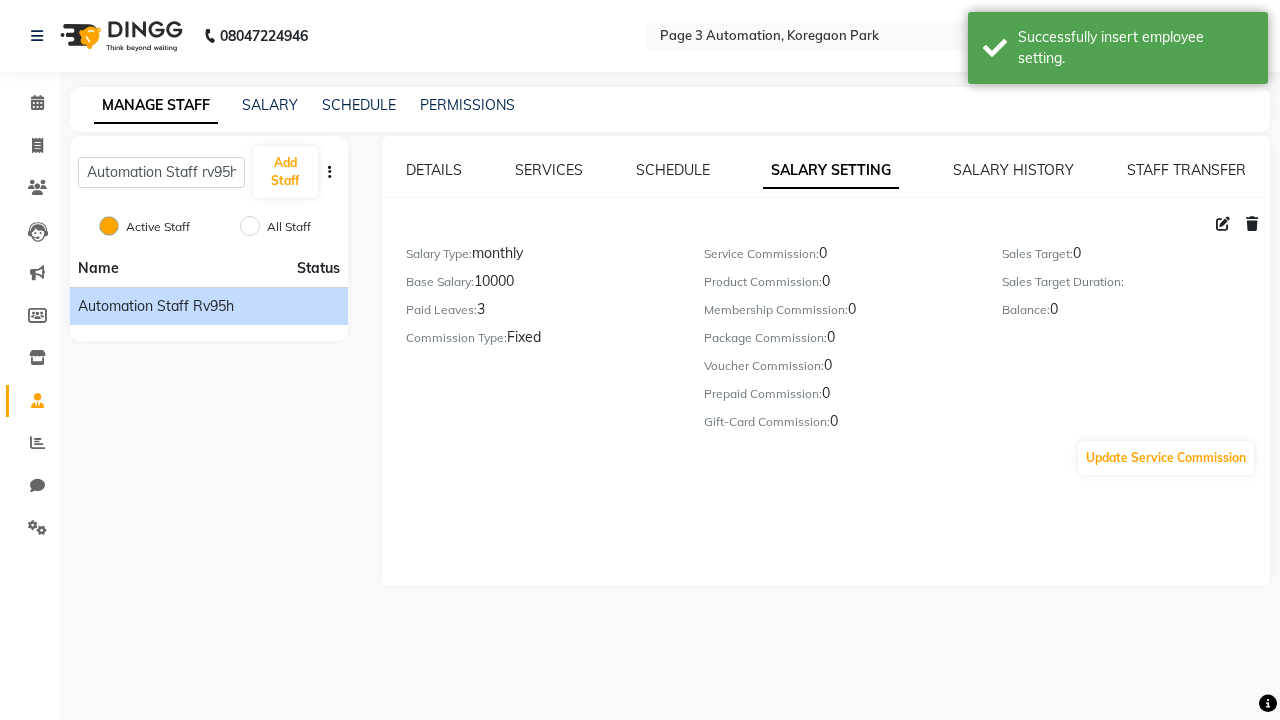 click on "Successfully insert employee setting." at bounding box center [1135, 48] 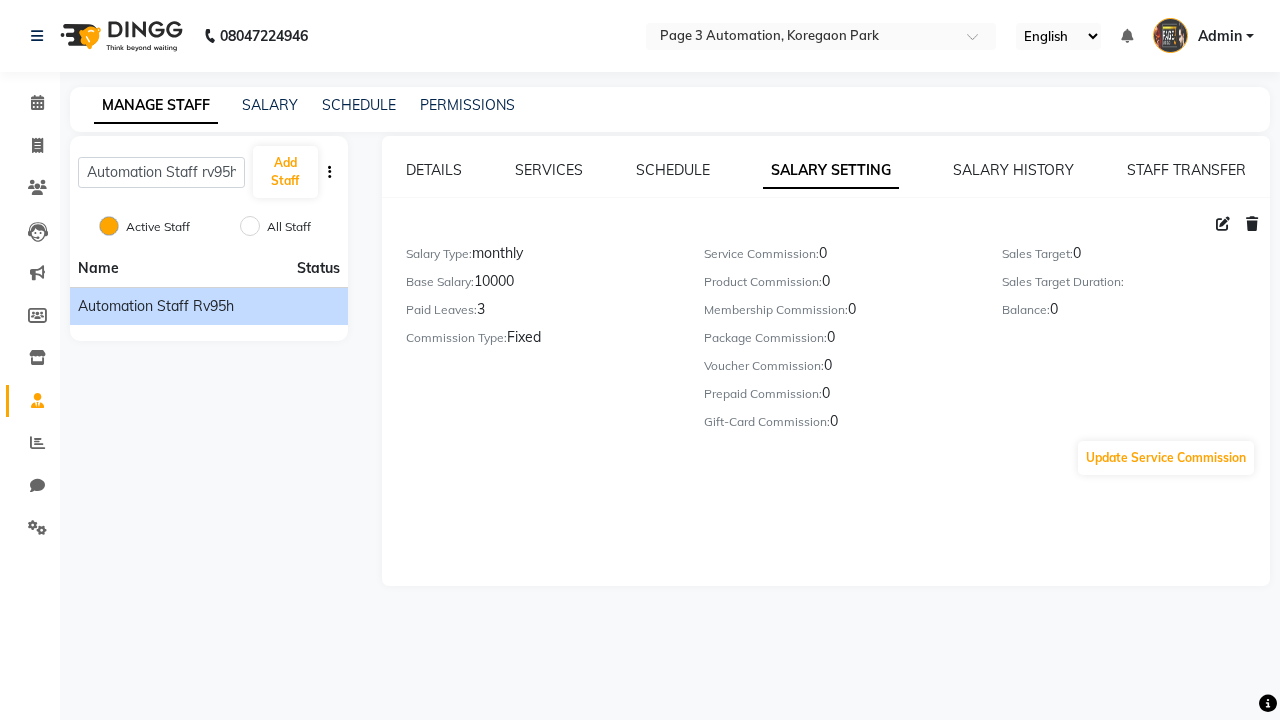 click 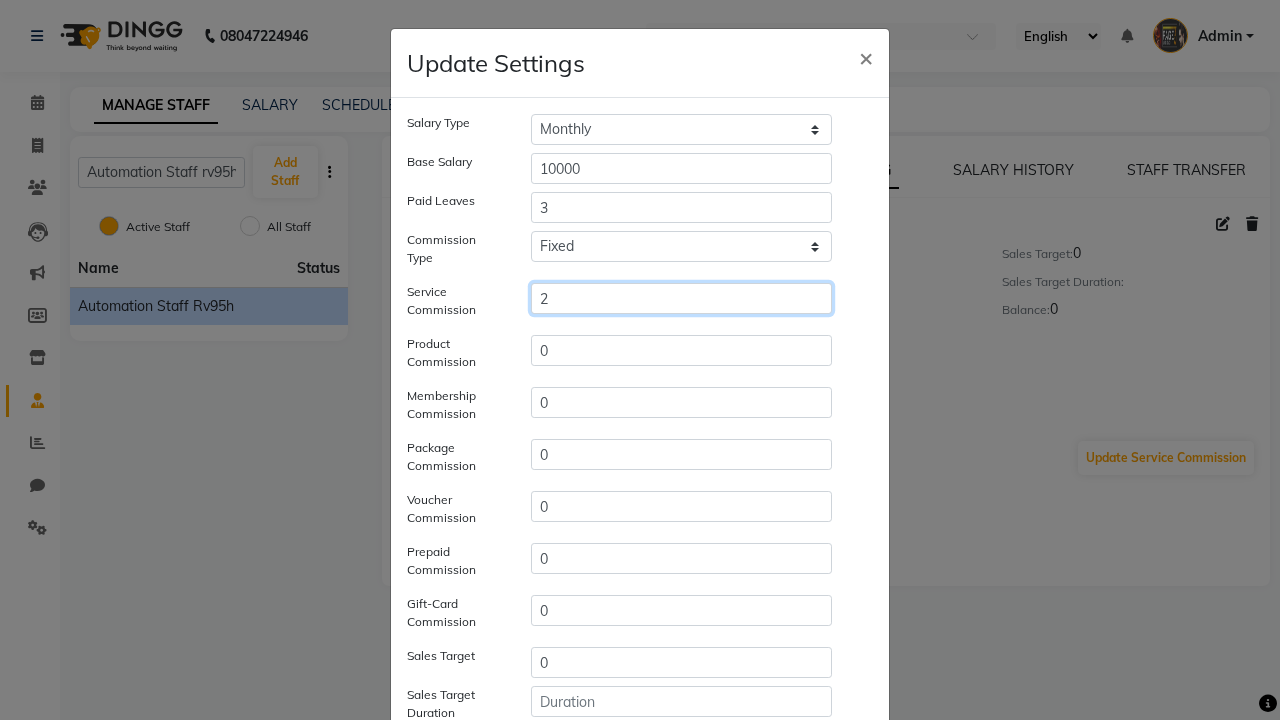 type on "2" 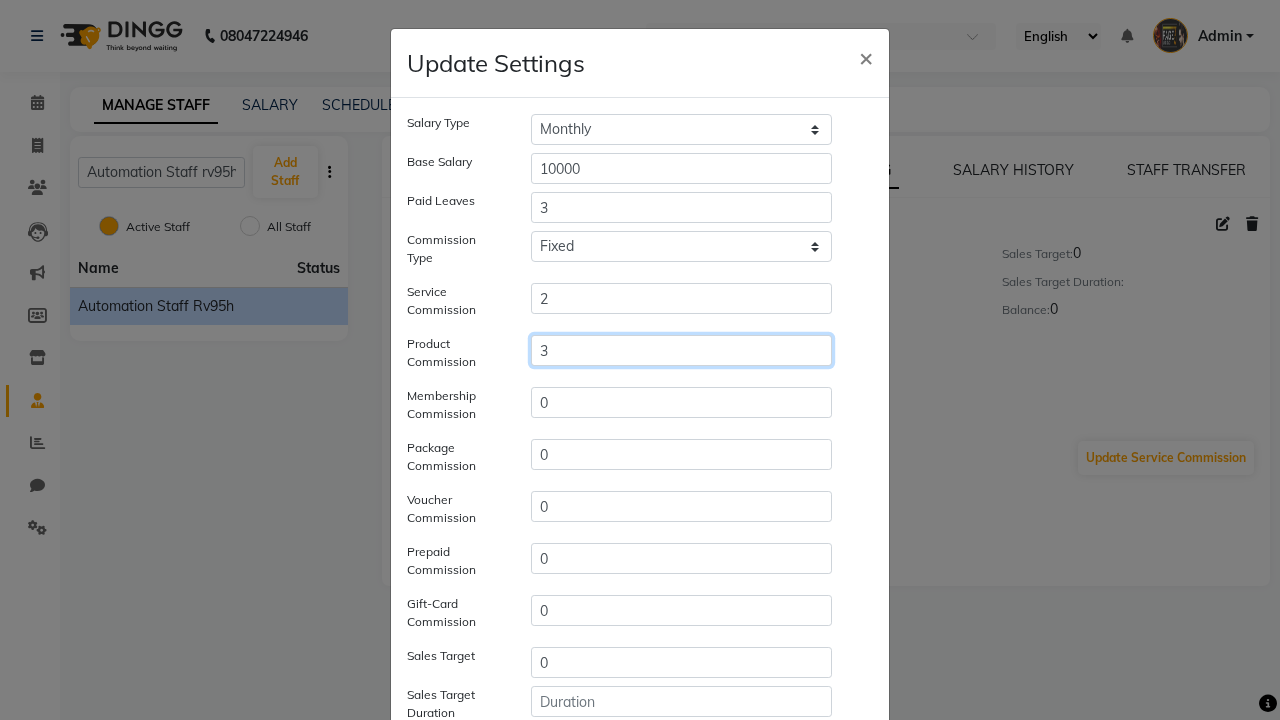 type on "3" 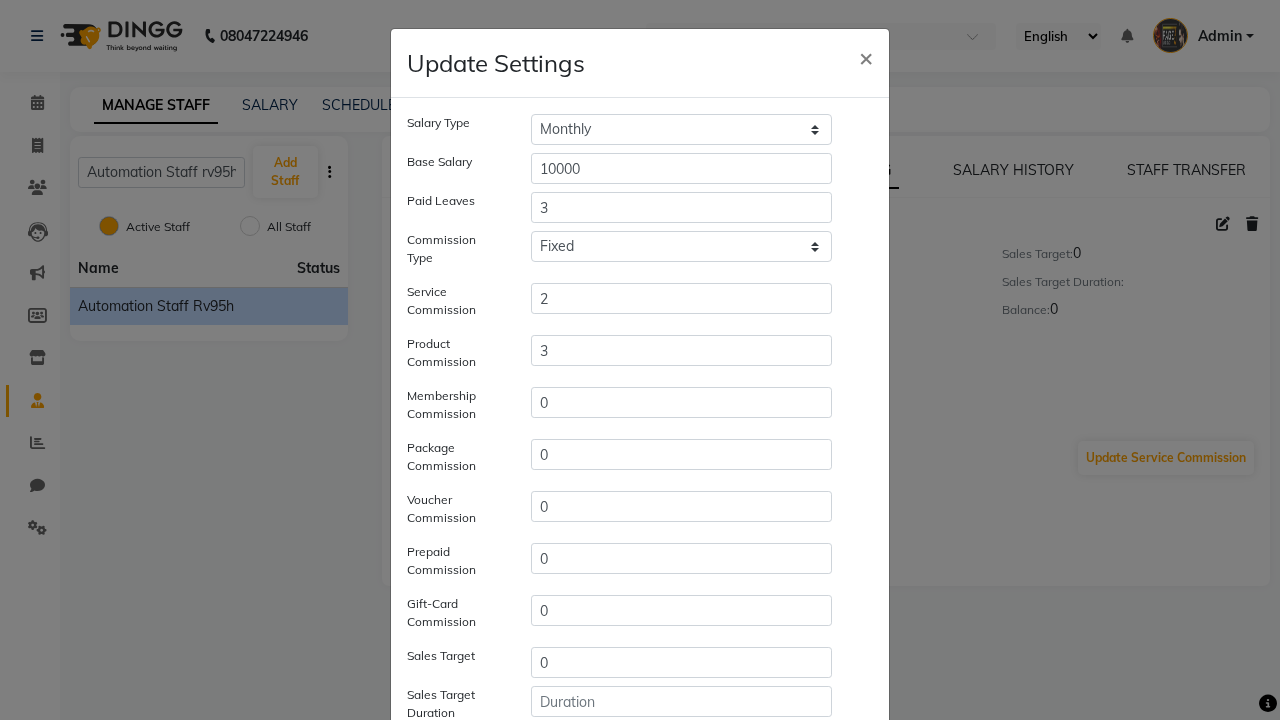 click on "Save" 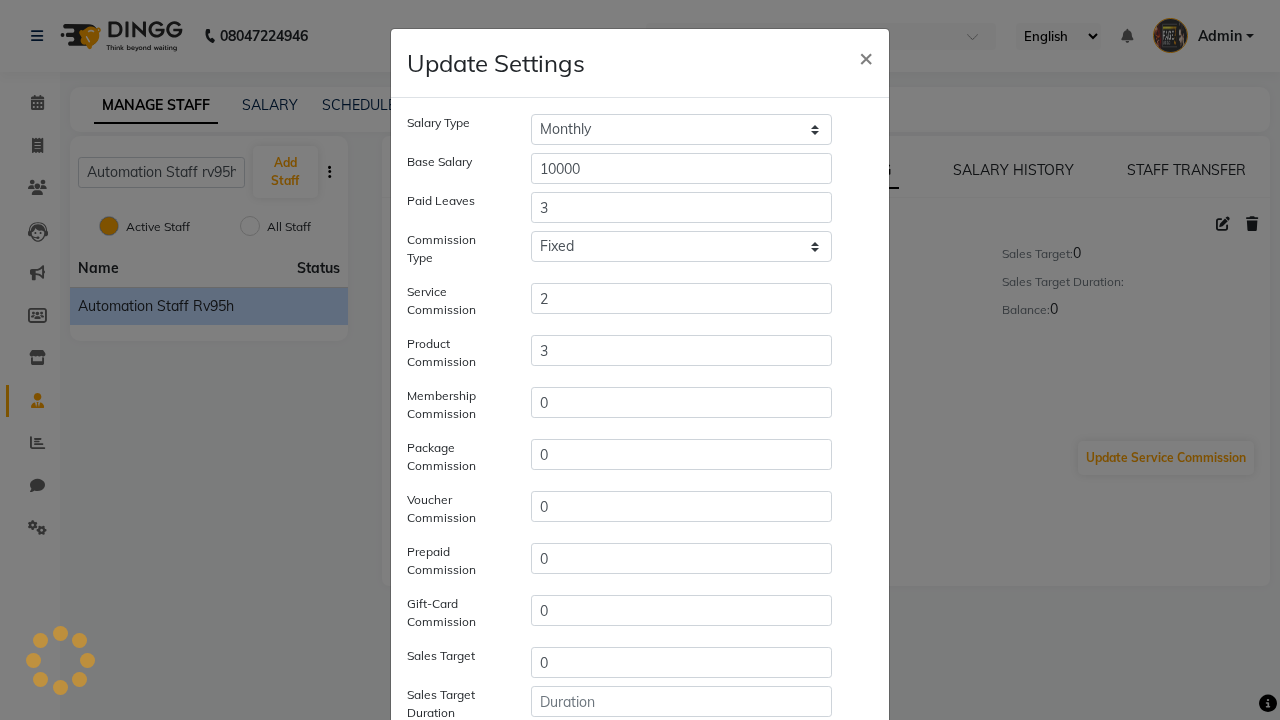 scroll, scrollTop: 259, scrollLeft: 0, axis: vertical 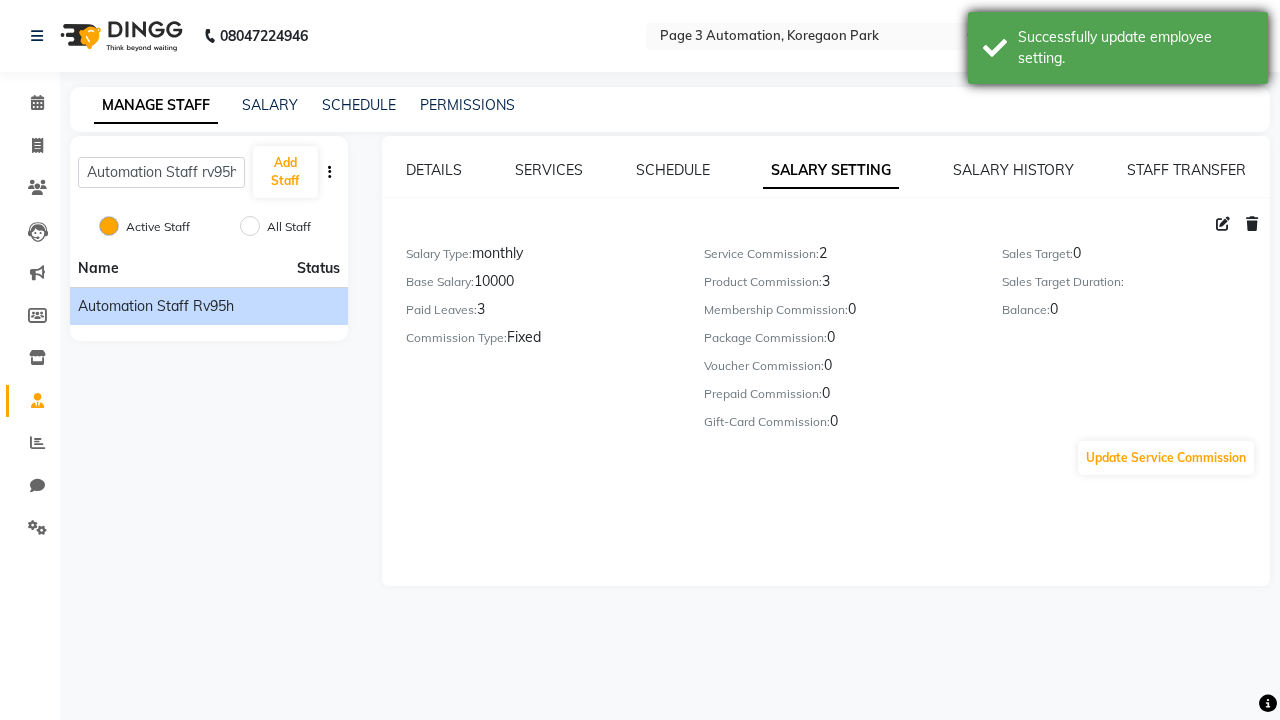 click on "Successfully update employee setting." at bounding box center (1135, 48) 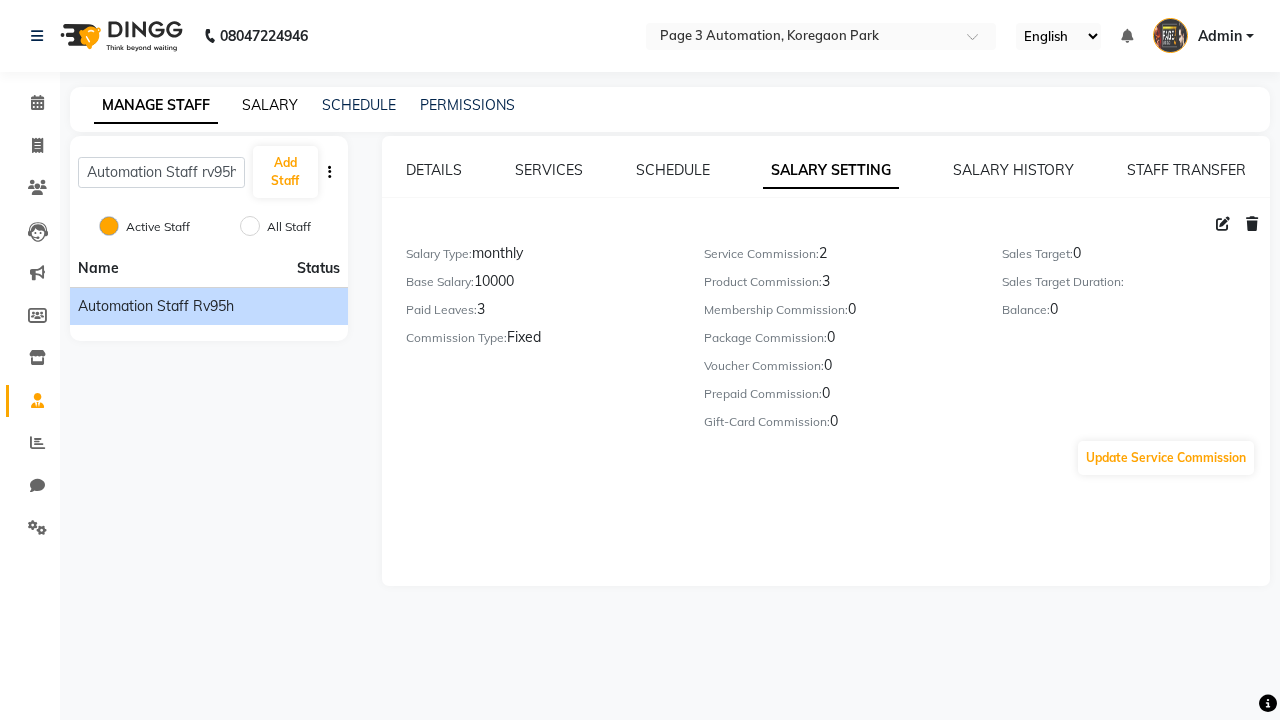 click on "SALARY" 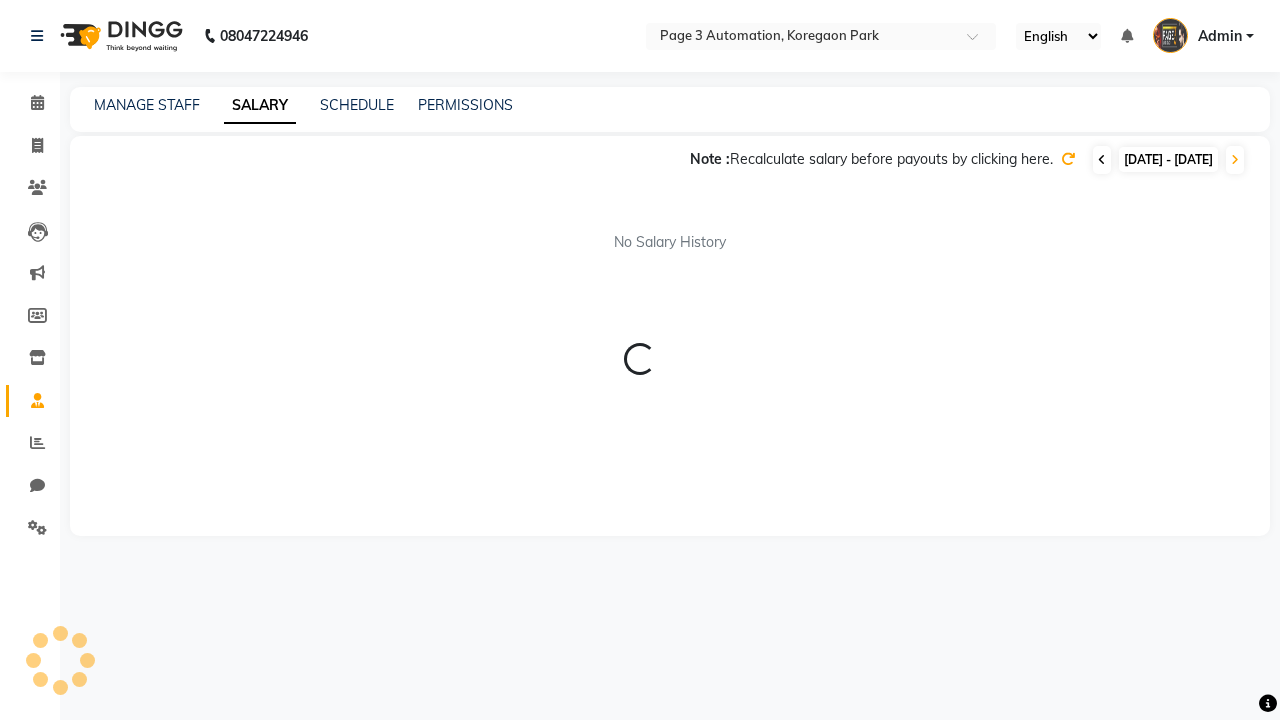 click 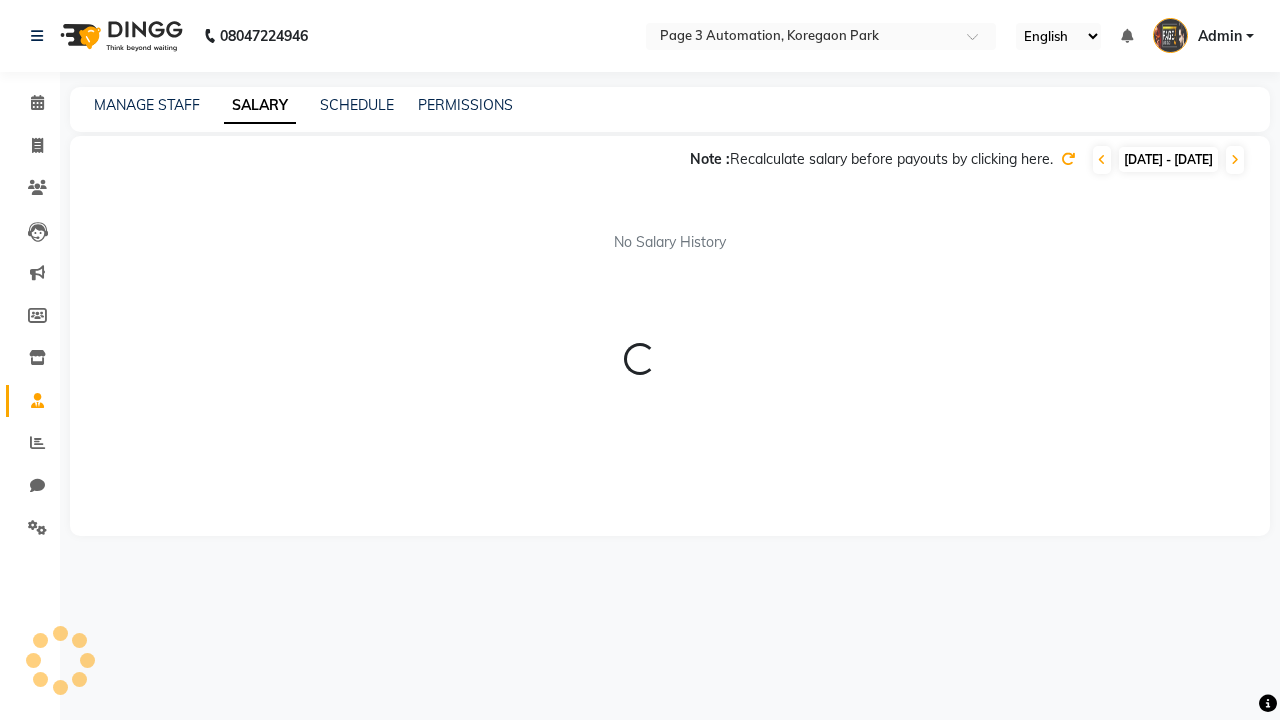 click 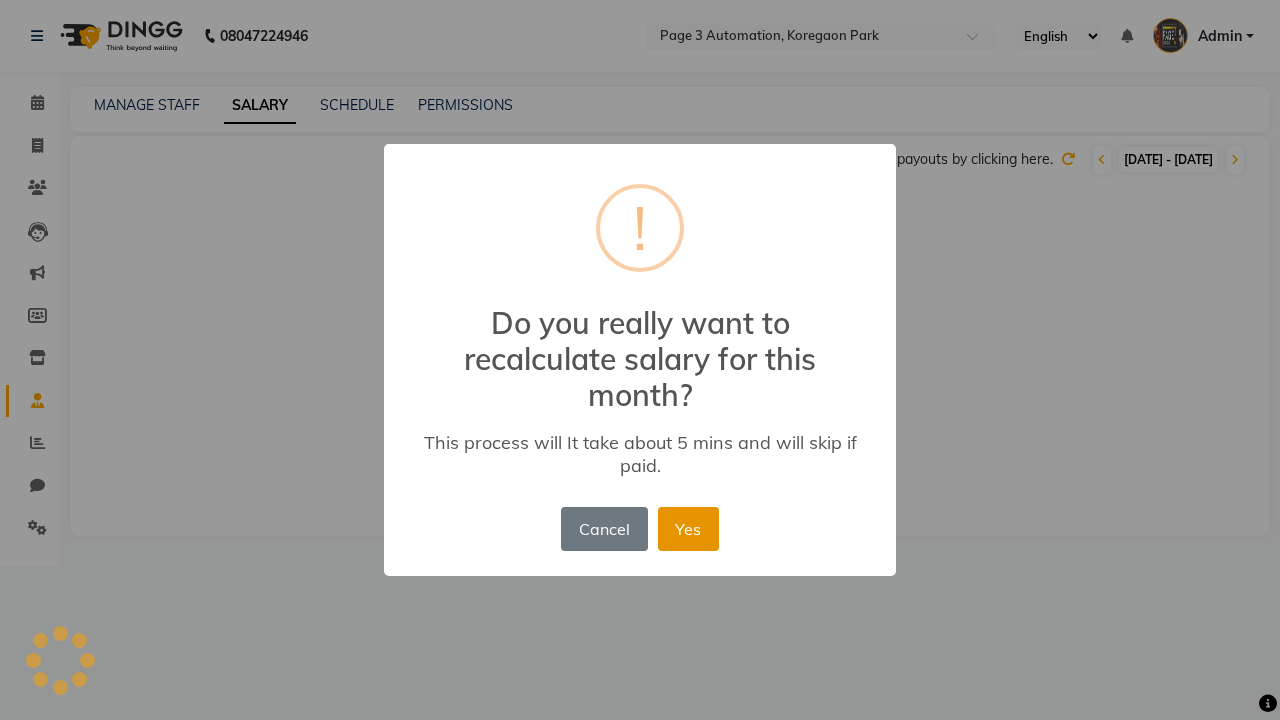 click on "Yes" at bounding box center (688, 529) 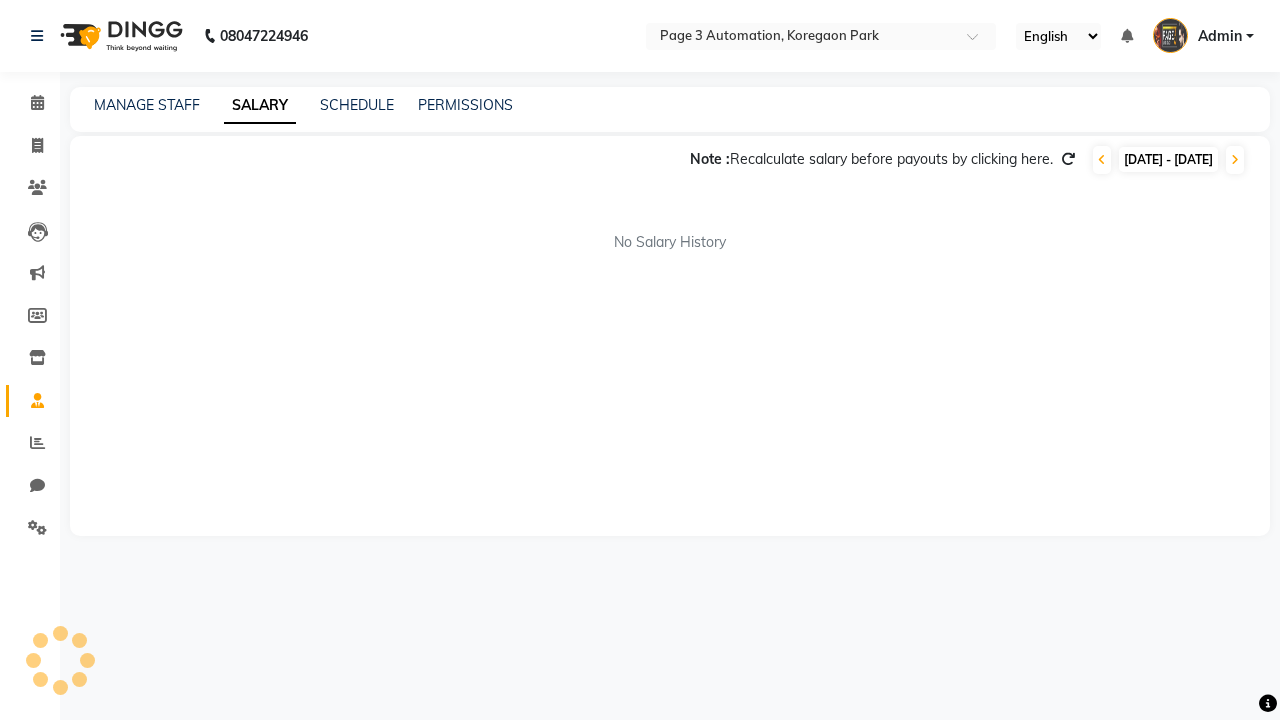 select on "1" 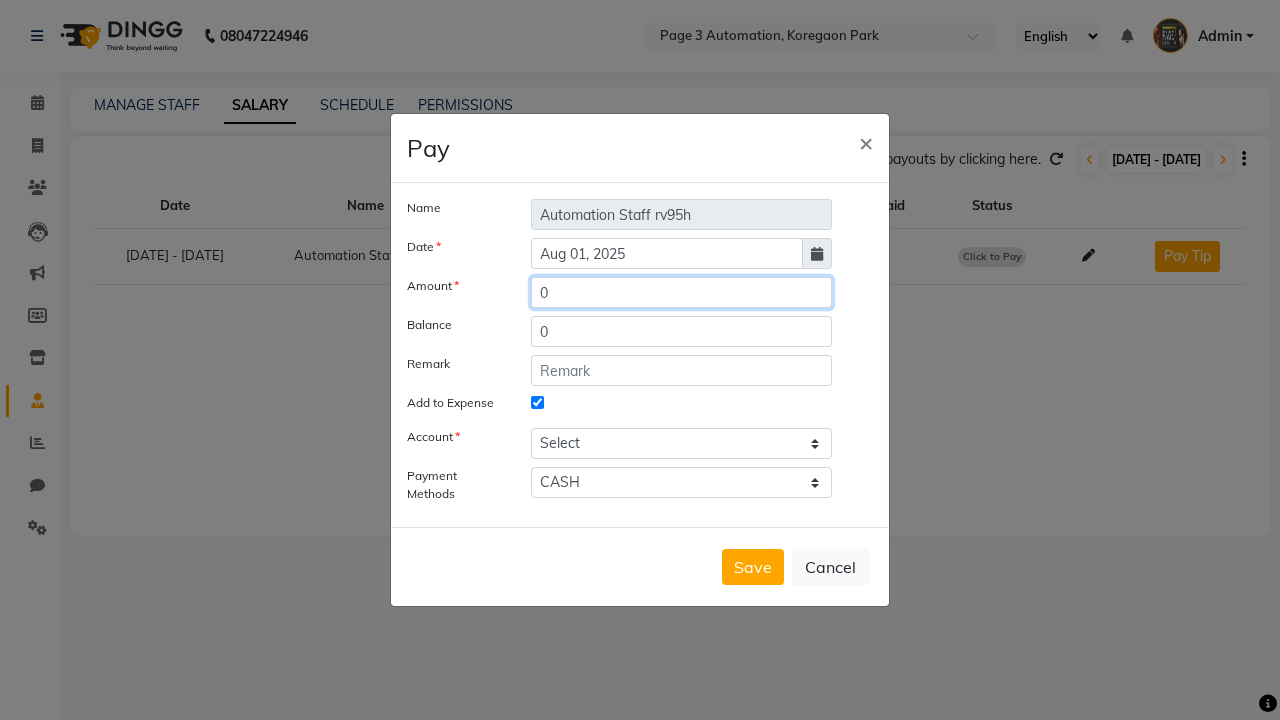 type on "15" 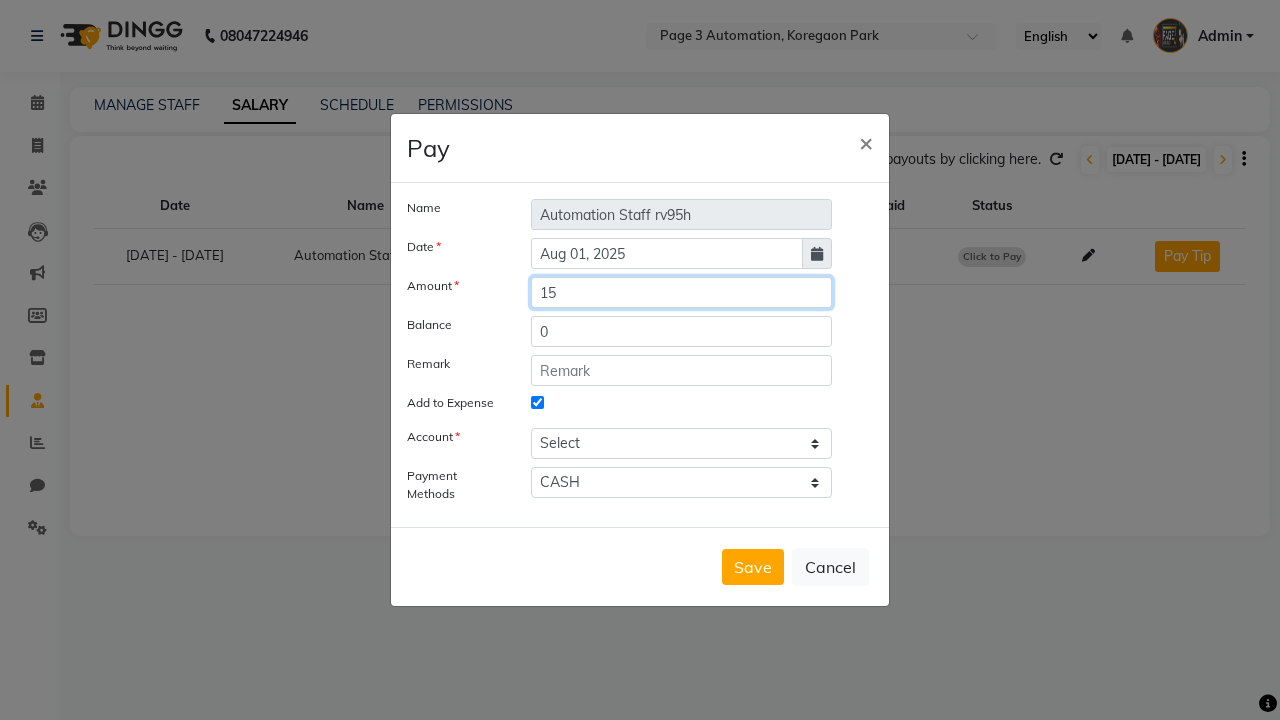 select on "1486" 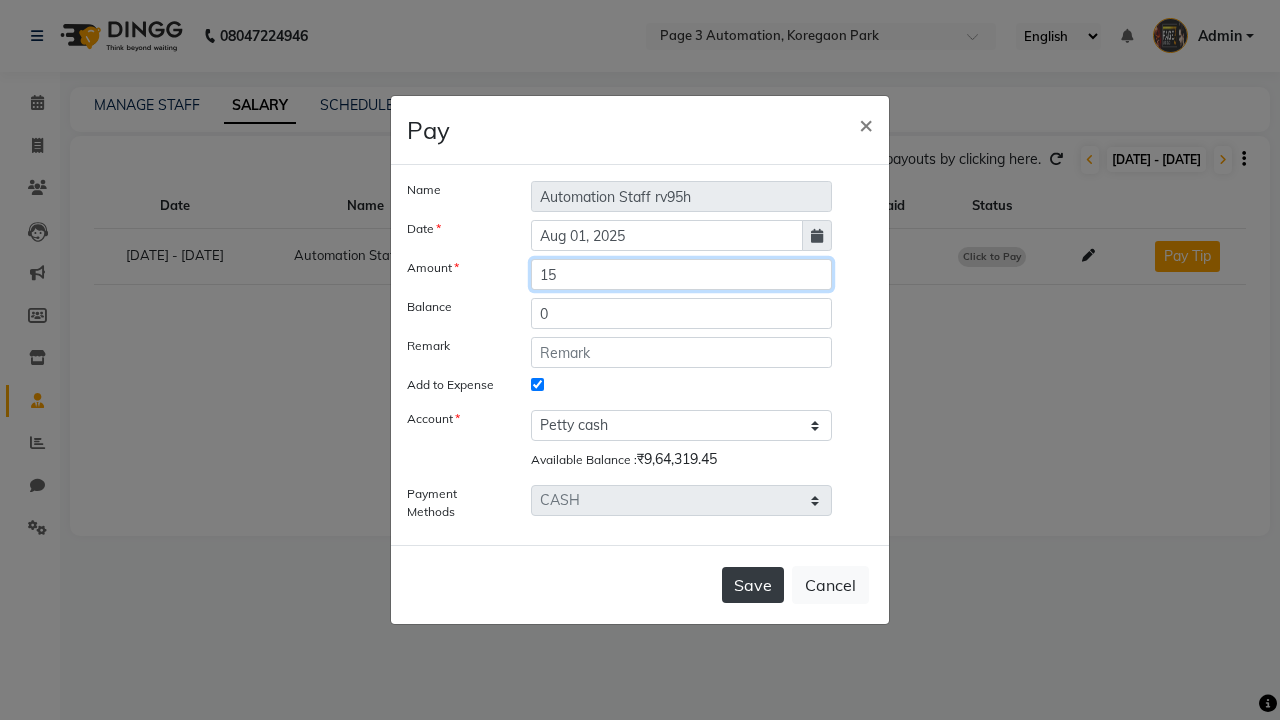 type on "15" 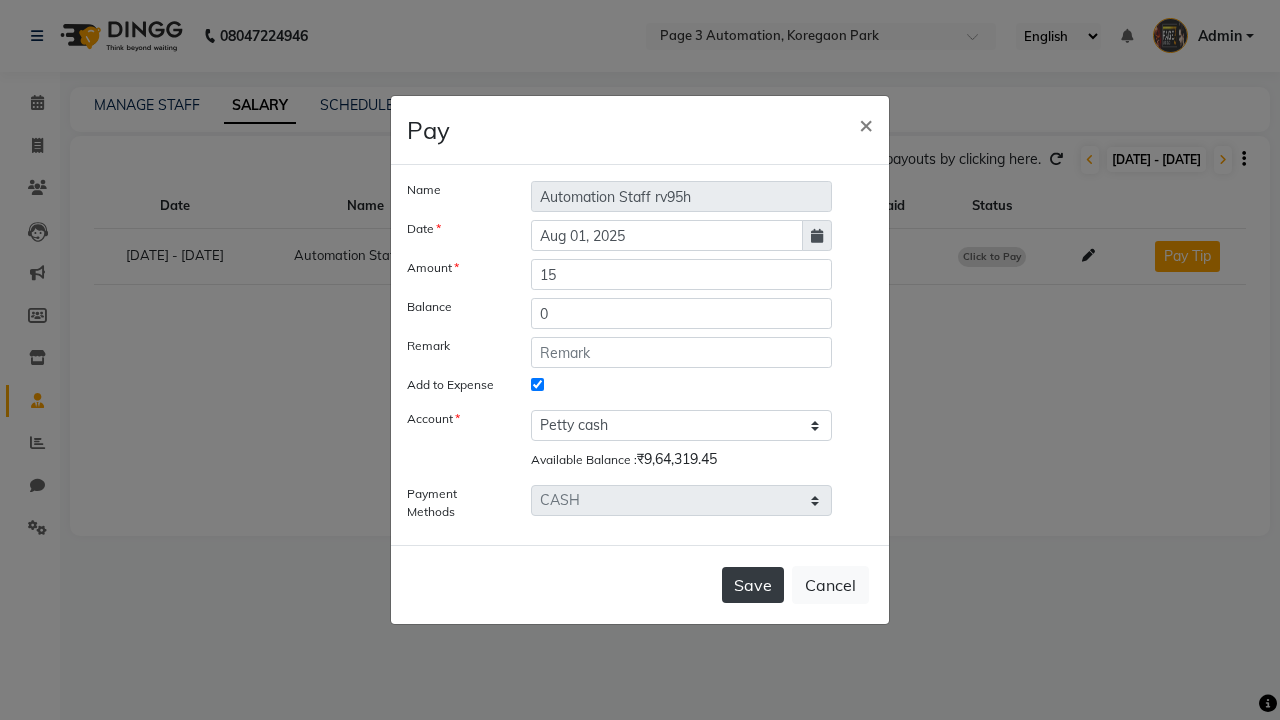 click on "Save" 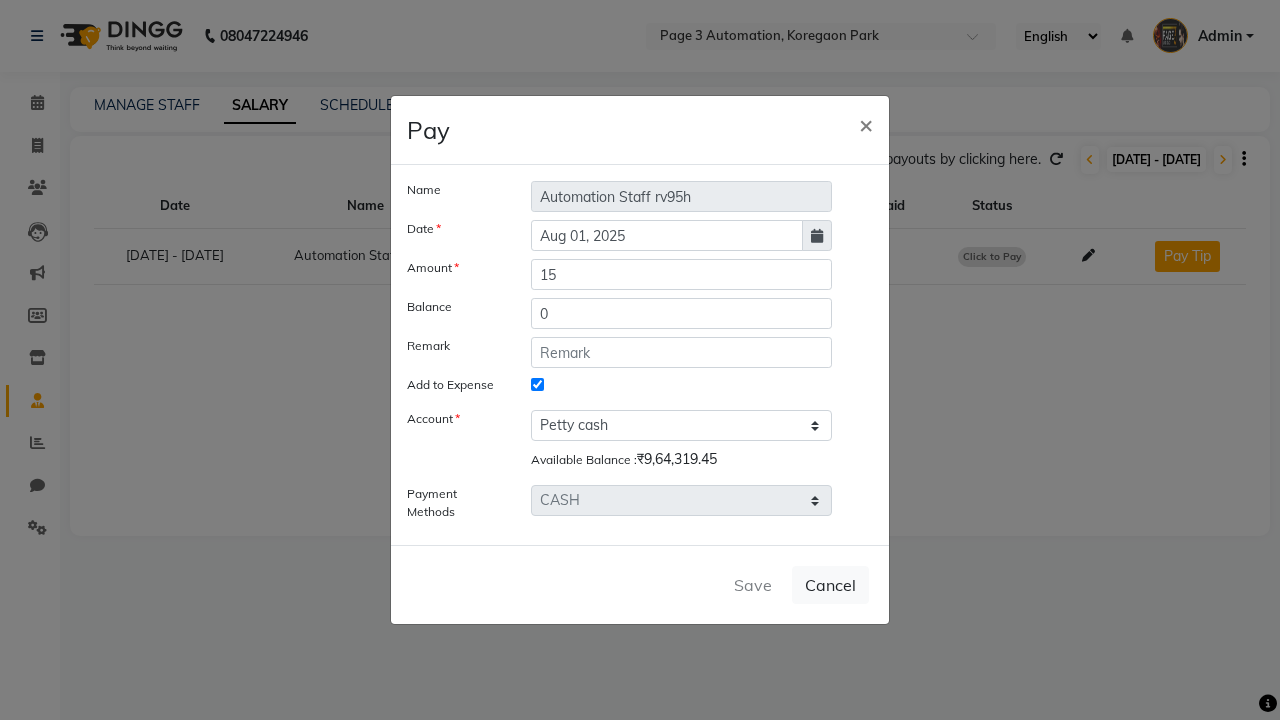 select 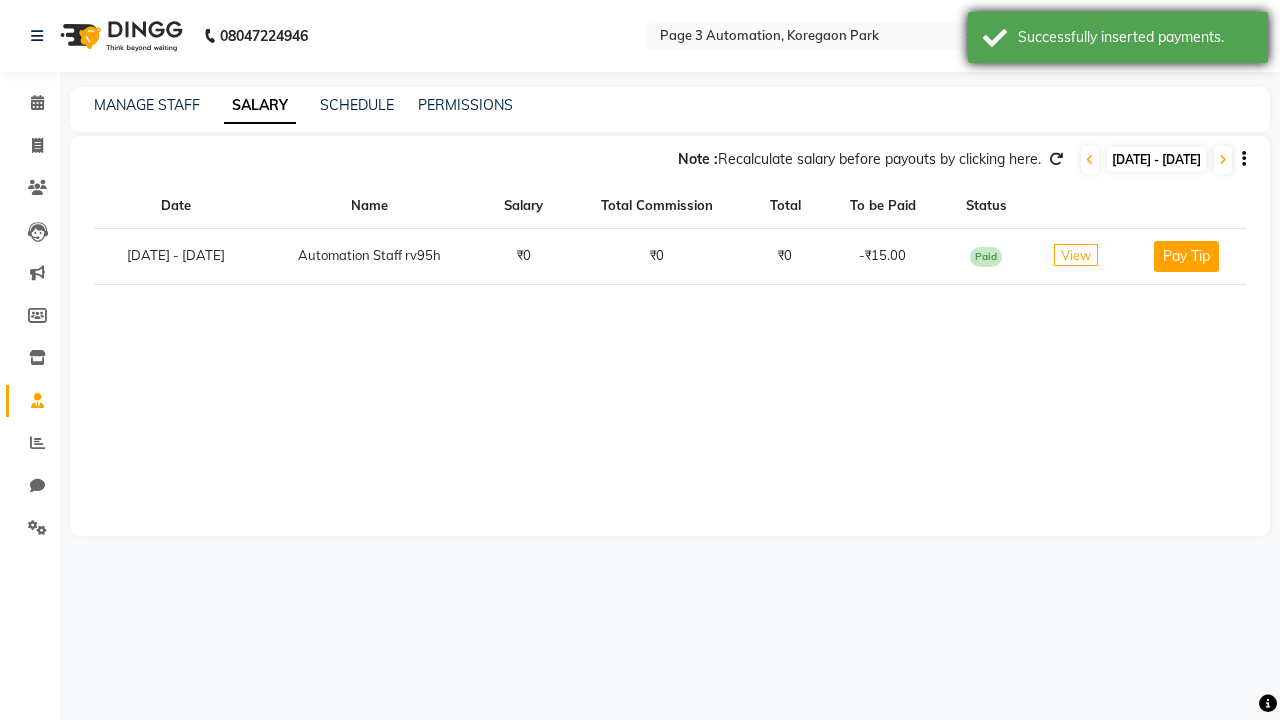 click on "Successfully inserted payments." at bounding box center [1135, 37] 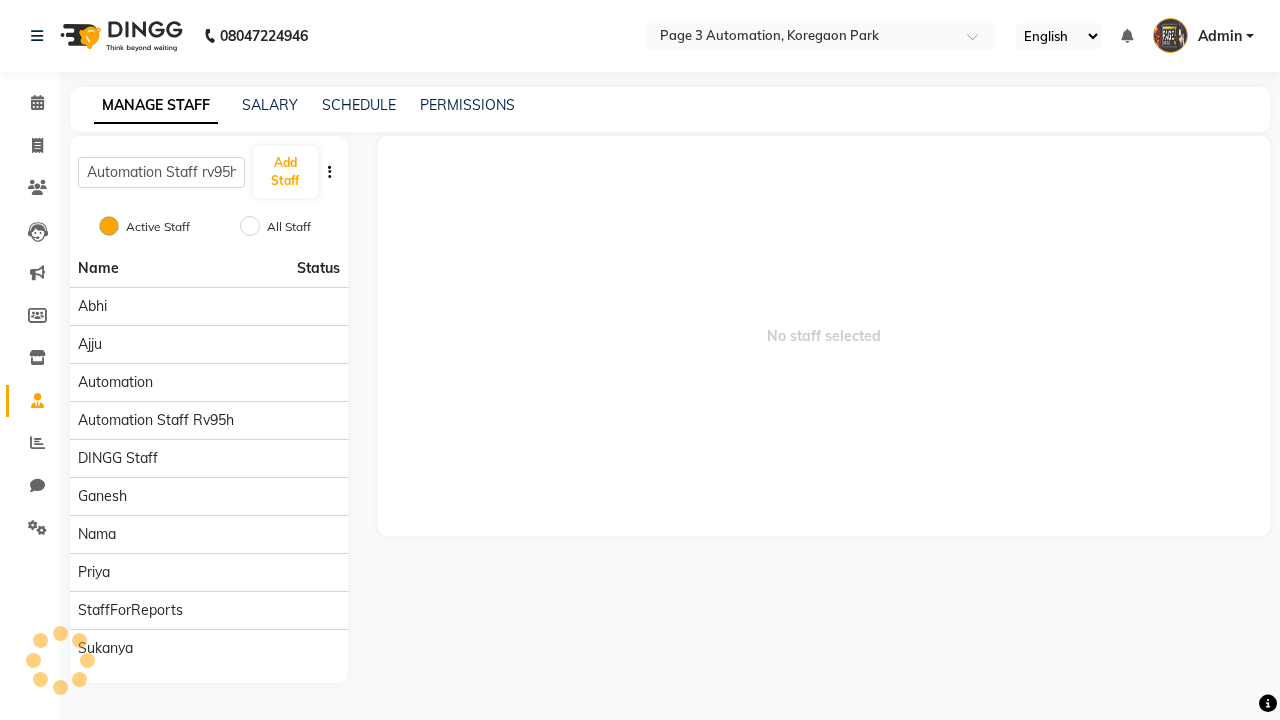 scroll, scrollTop: 0, scrollLeft: 0, axis: both 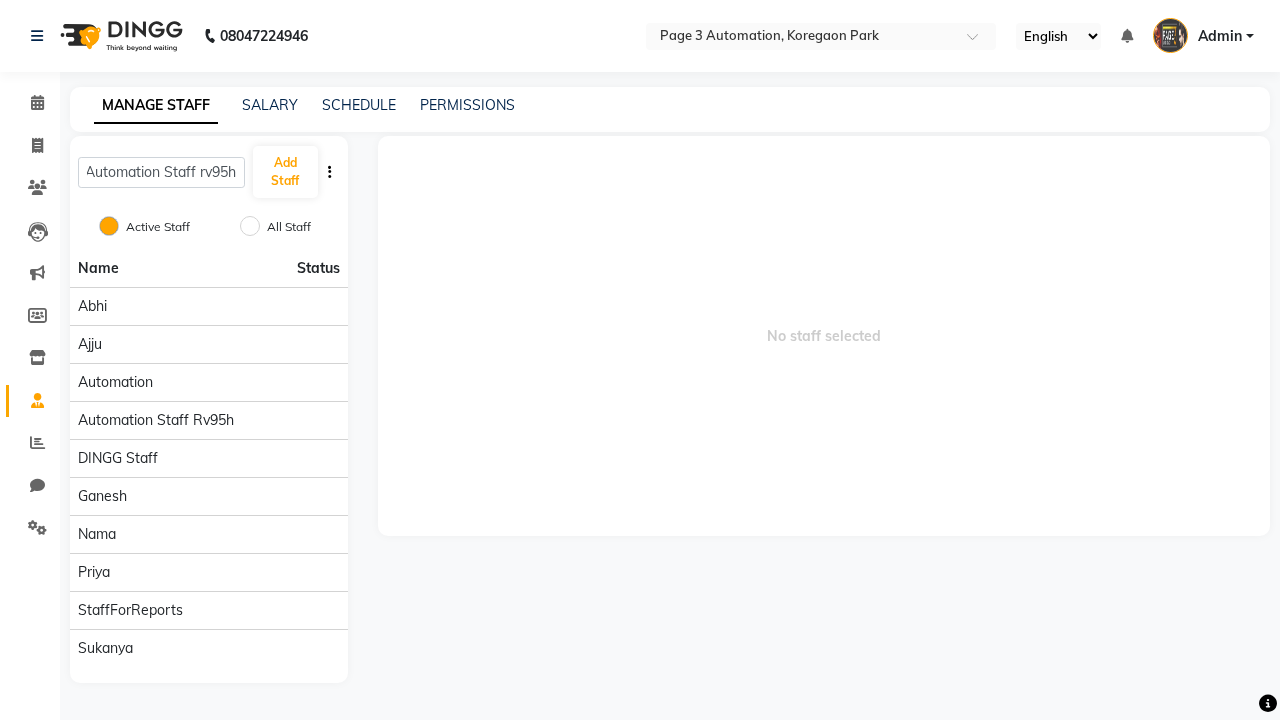 type on "Automation Staff rv95h" 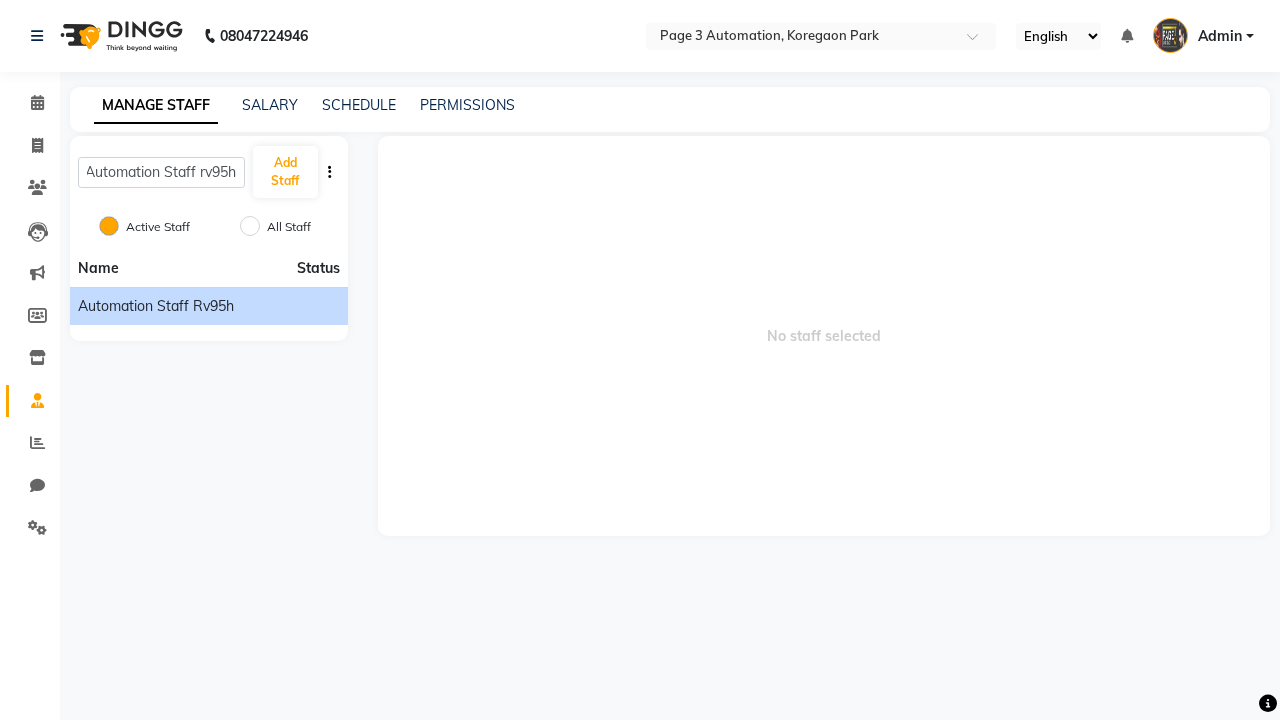 click on "Automation Staff rv95h" 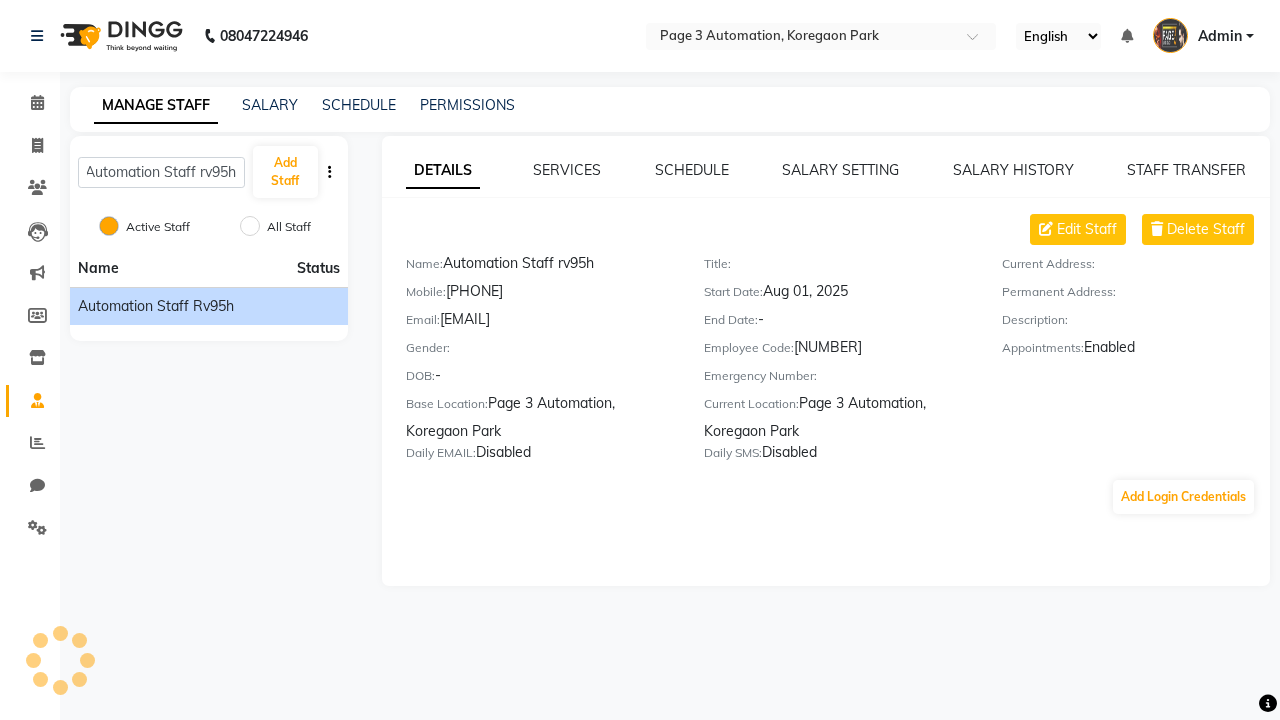 scroll, scrollTop: 0, scrollLeft: 0, axis: both 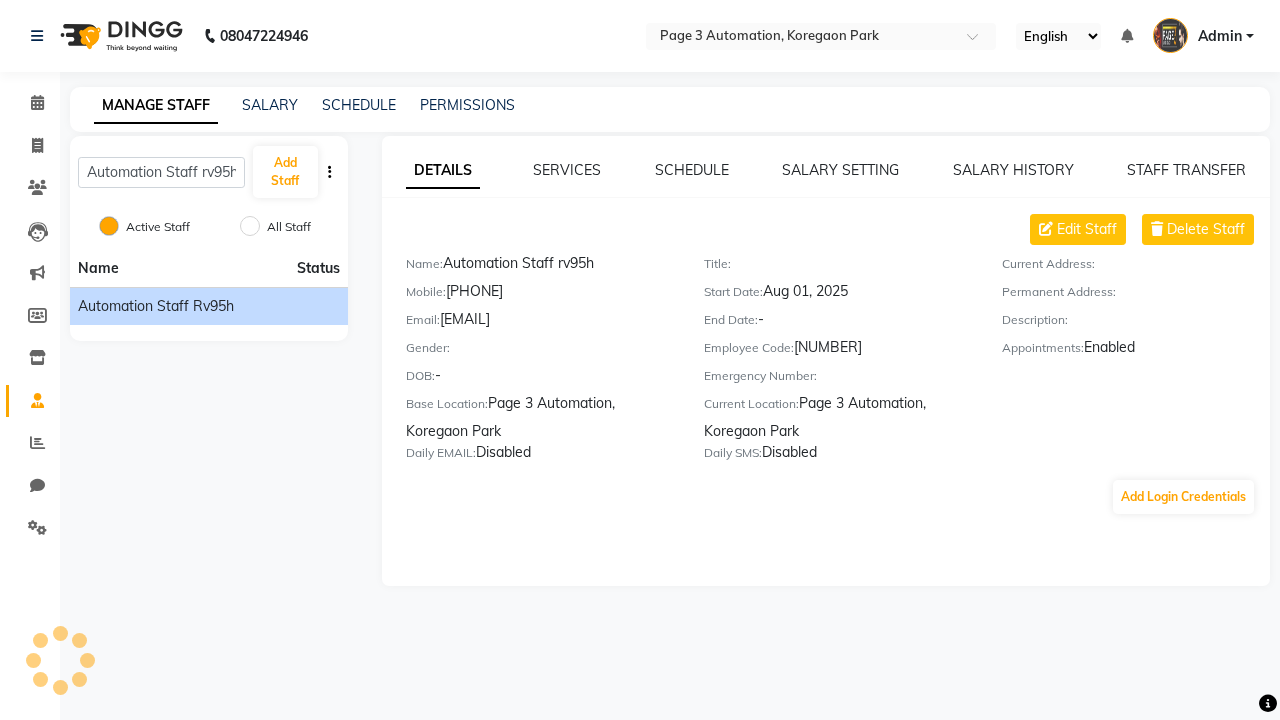 click on "DETAILS" 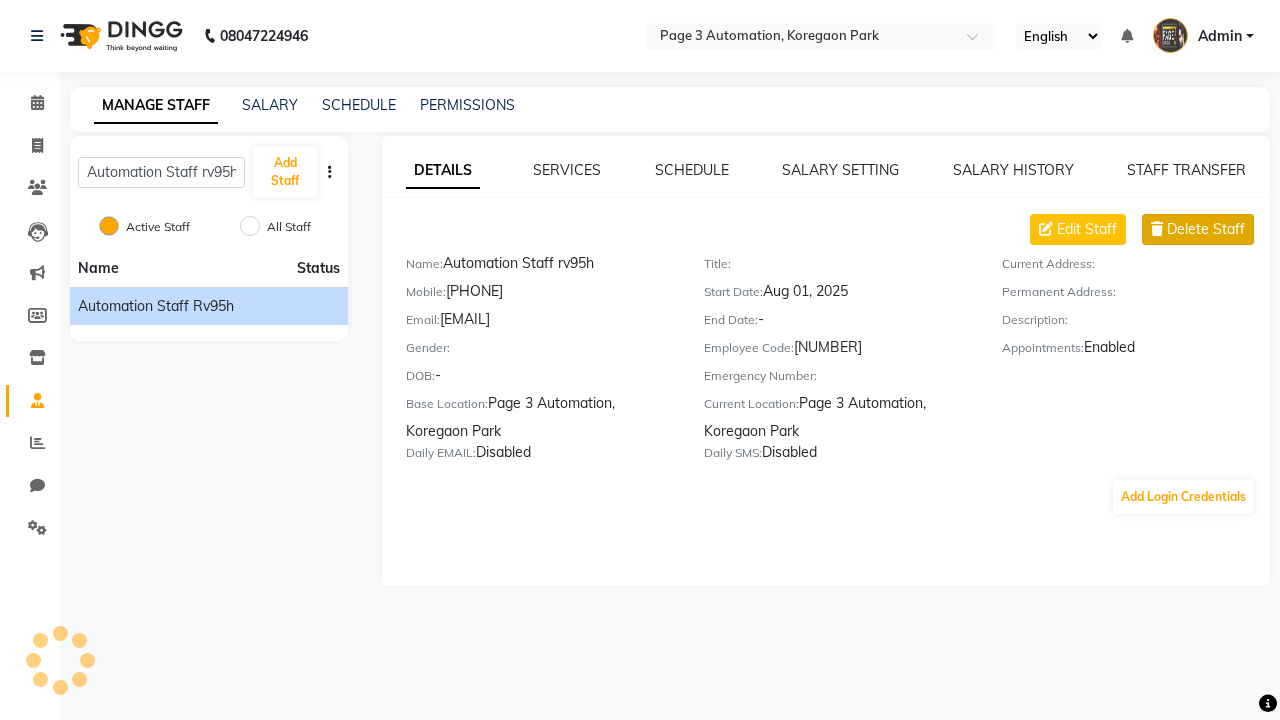 click on "Delete Staff" 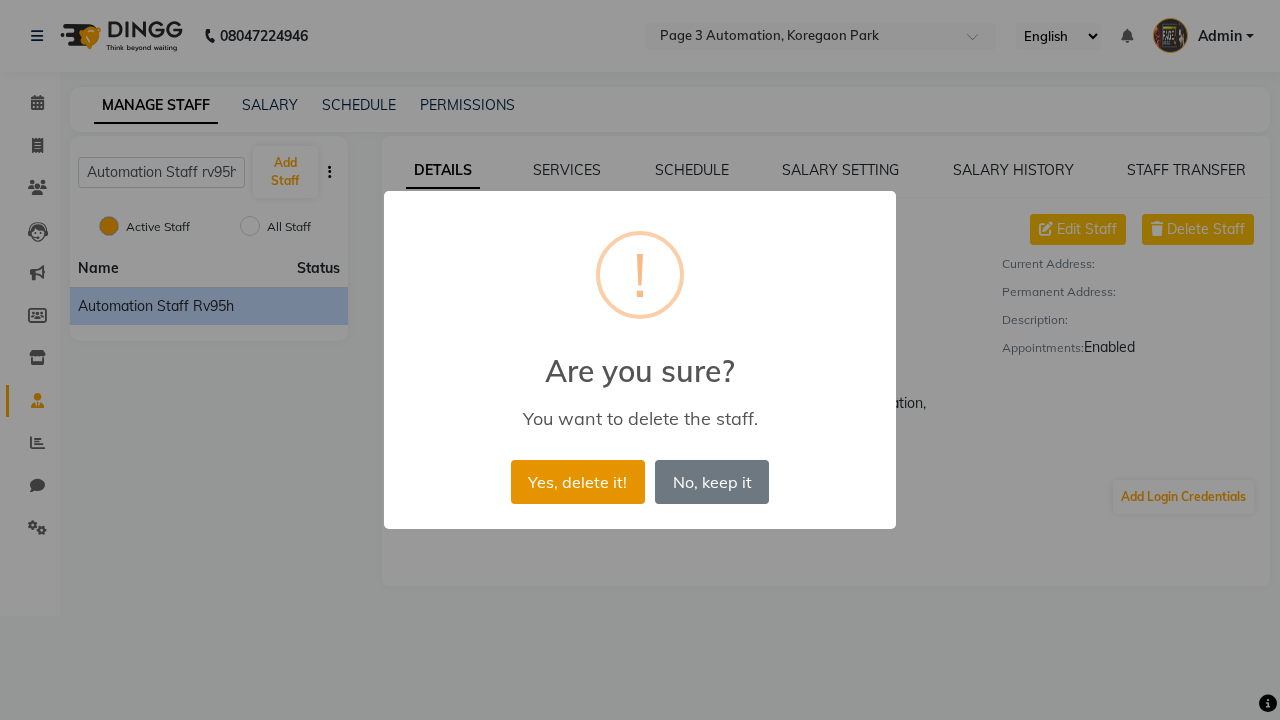 click on "Yes, delete it!" at bounding box center (578, 482) 